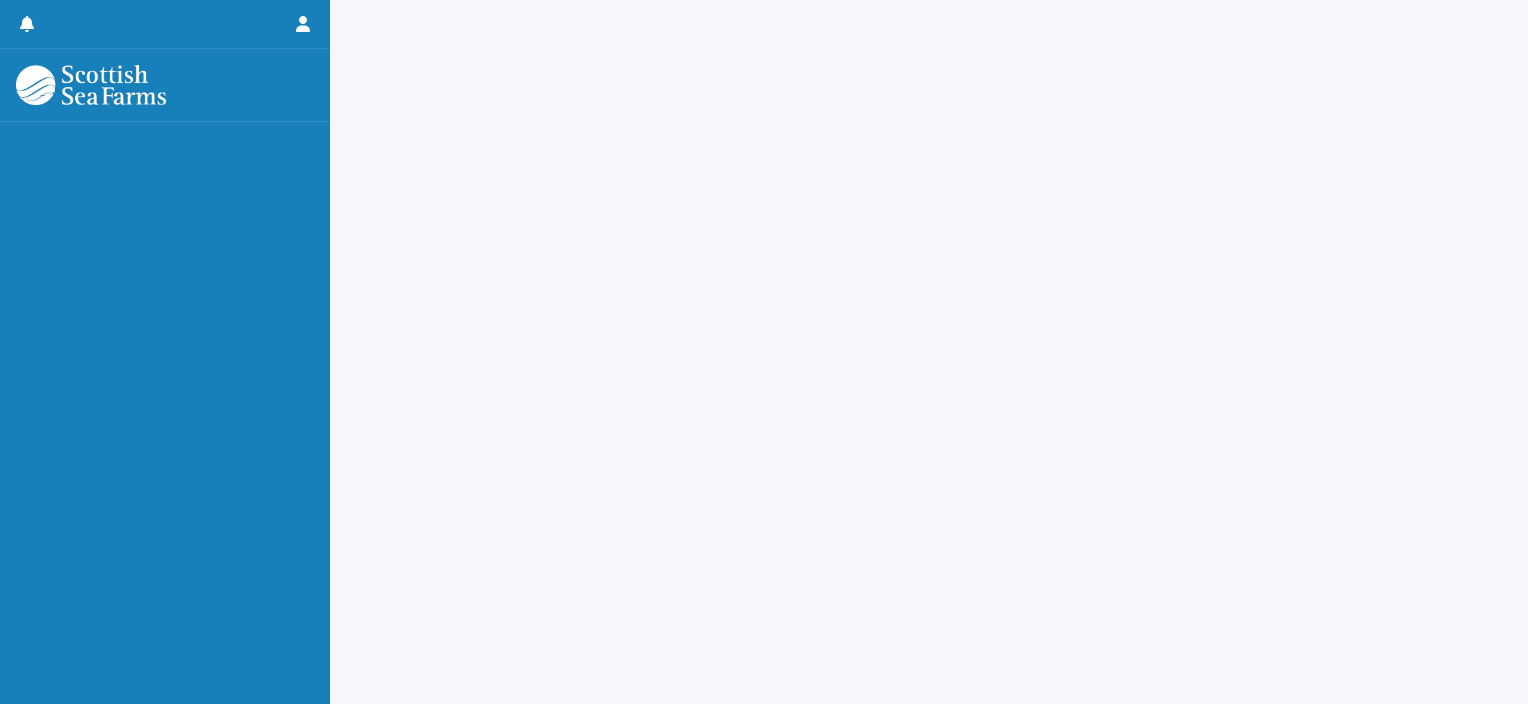 scroll, scrollTop: 0, scrollLeft: 0, axis: both 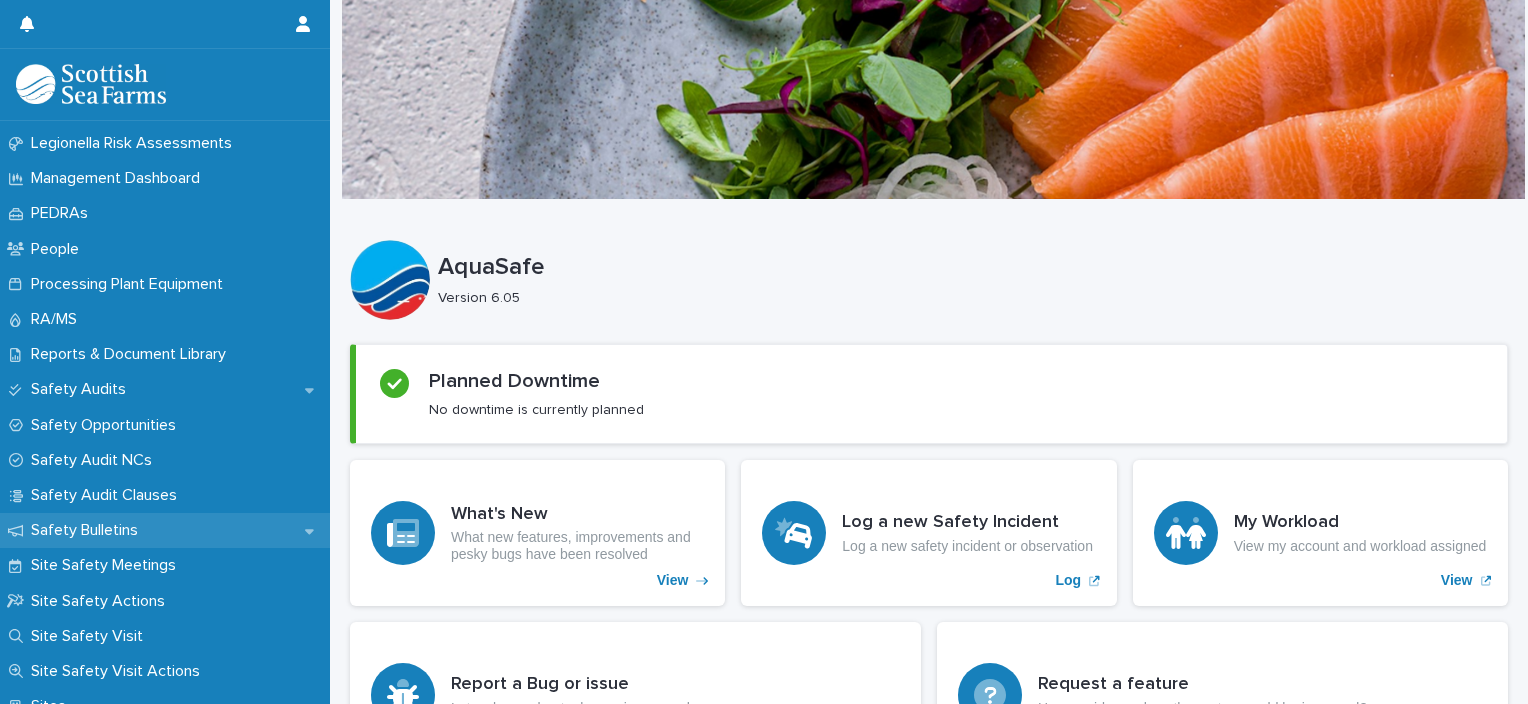 click on "Safety Bulletins" at bounding box center [88, 530] 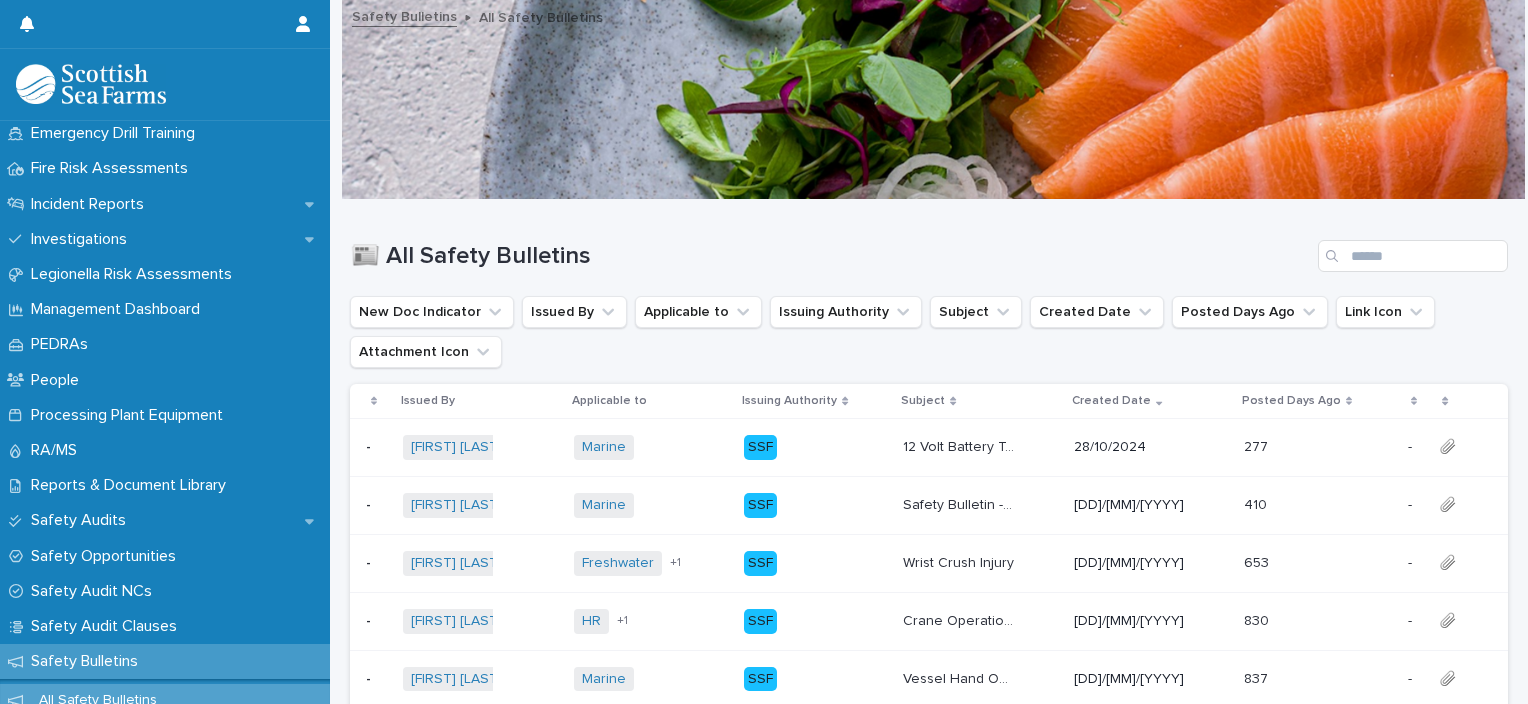 scroll, scrollTop: 708, scrollLeft: 0, axis: vertical 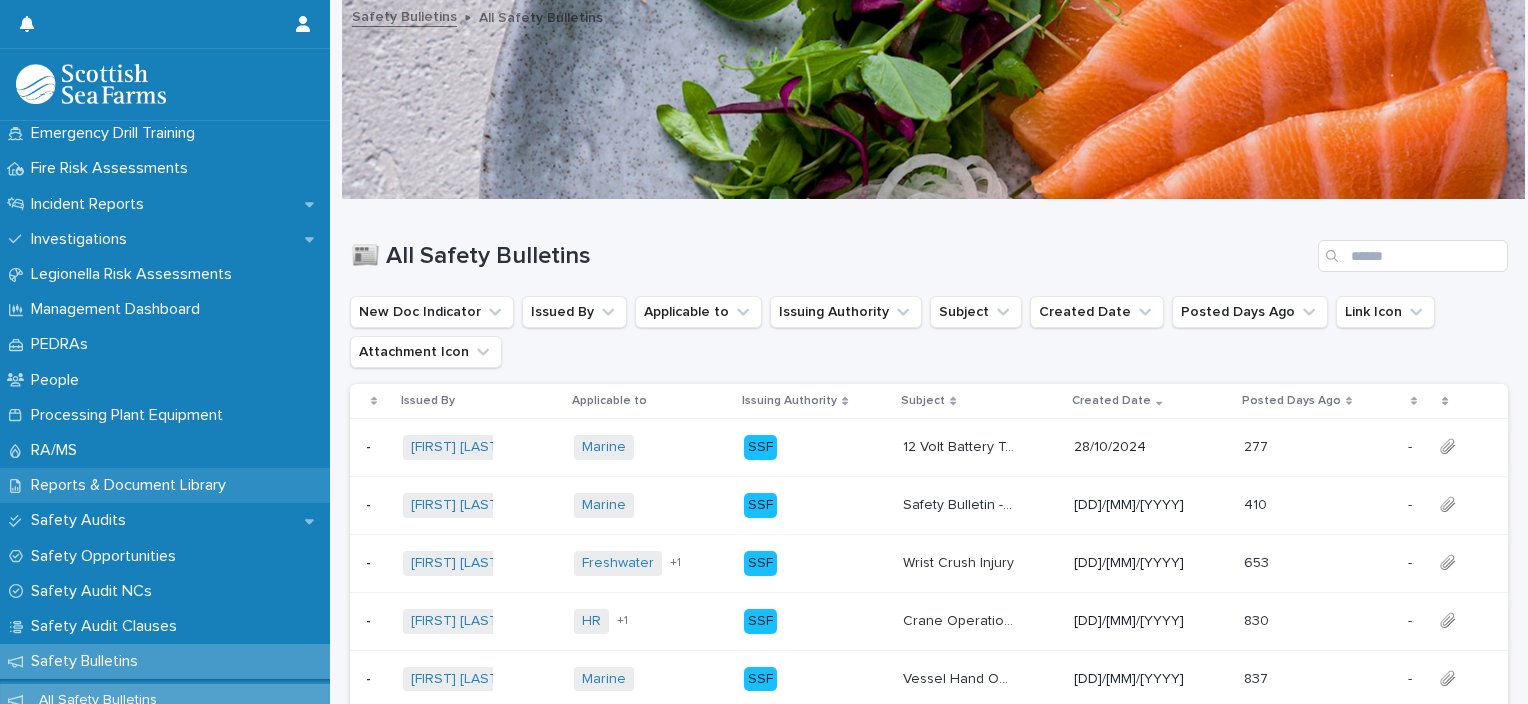 click on "Reports & Document Library" at bounding box center (132, 485) 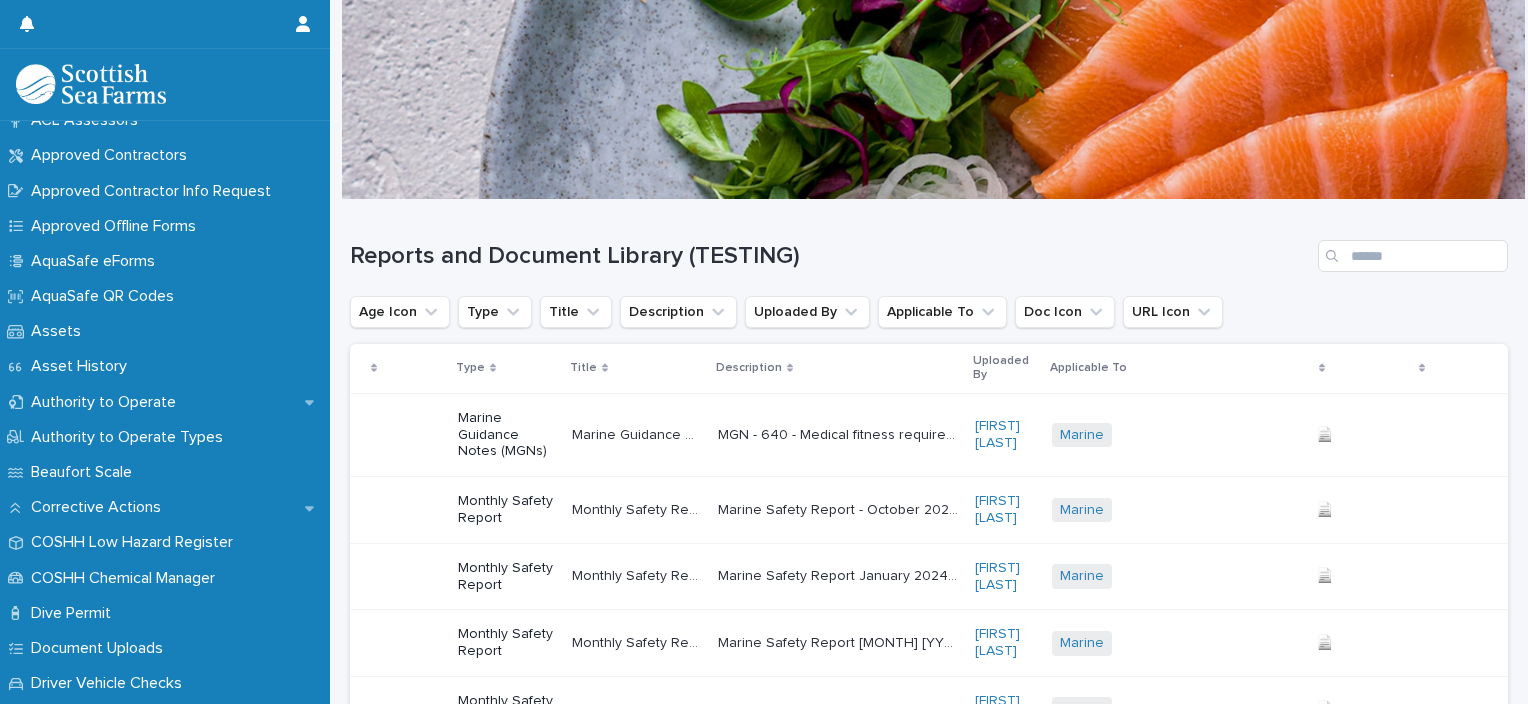 scroll, scrollTop: 0, scrollLeft: 0, axis: both 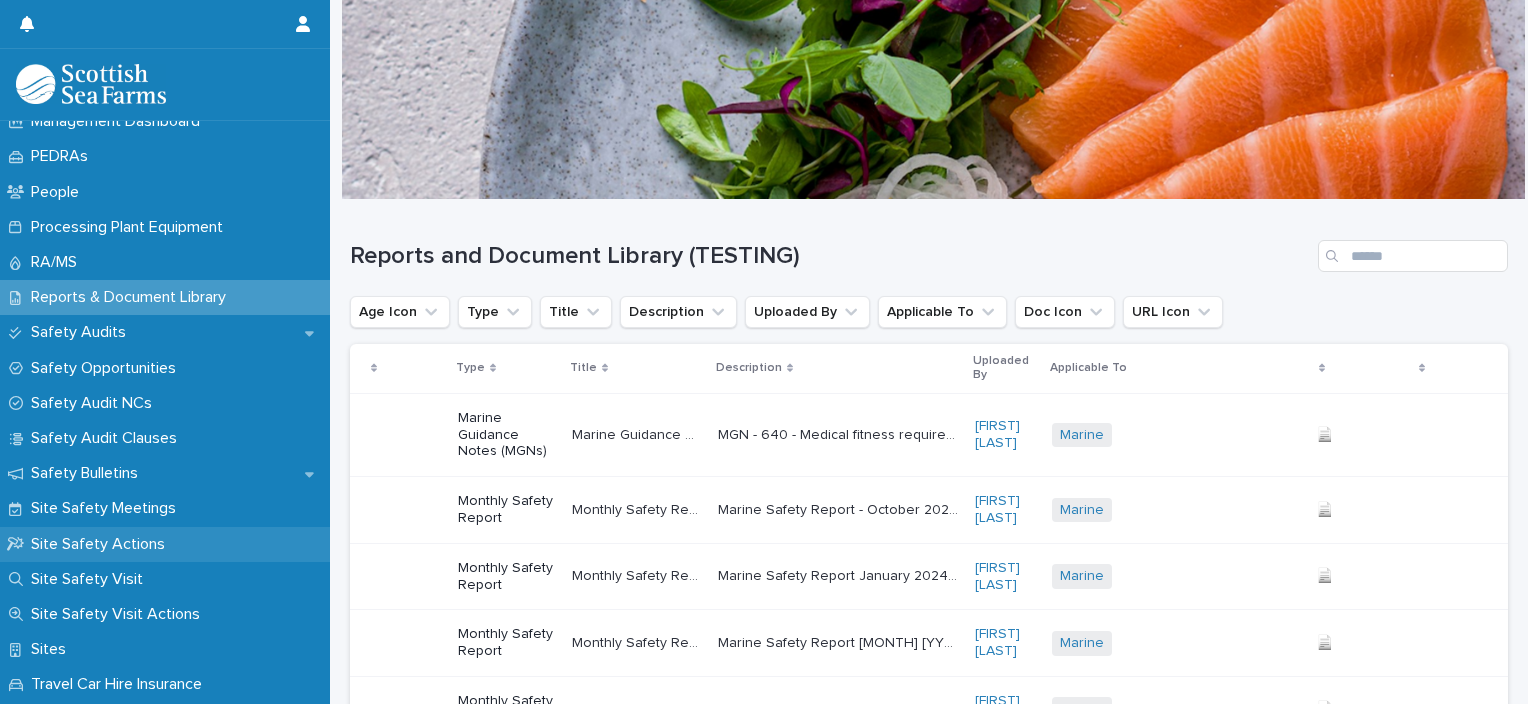 click on "Site Safety Actions" at bounding box center [102, 544] 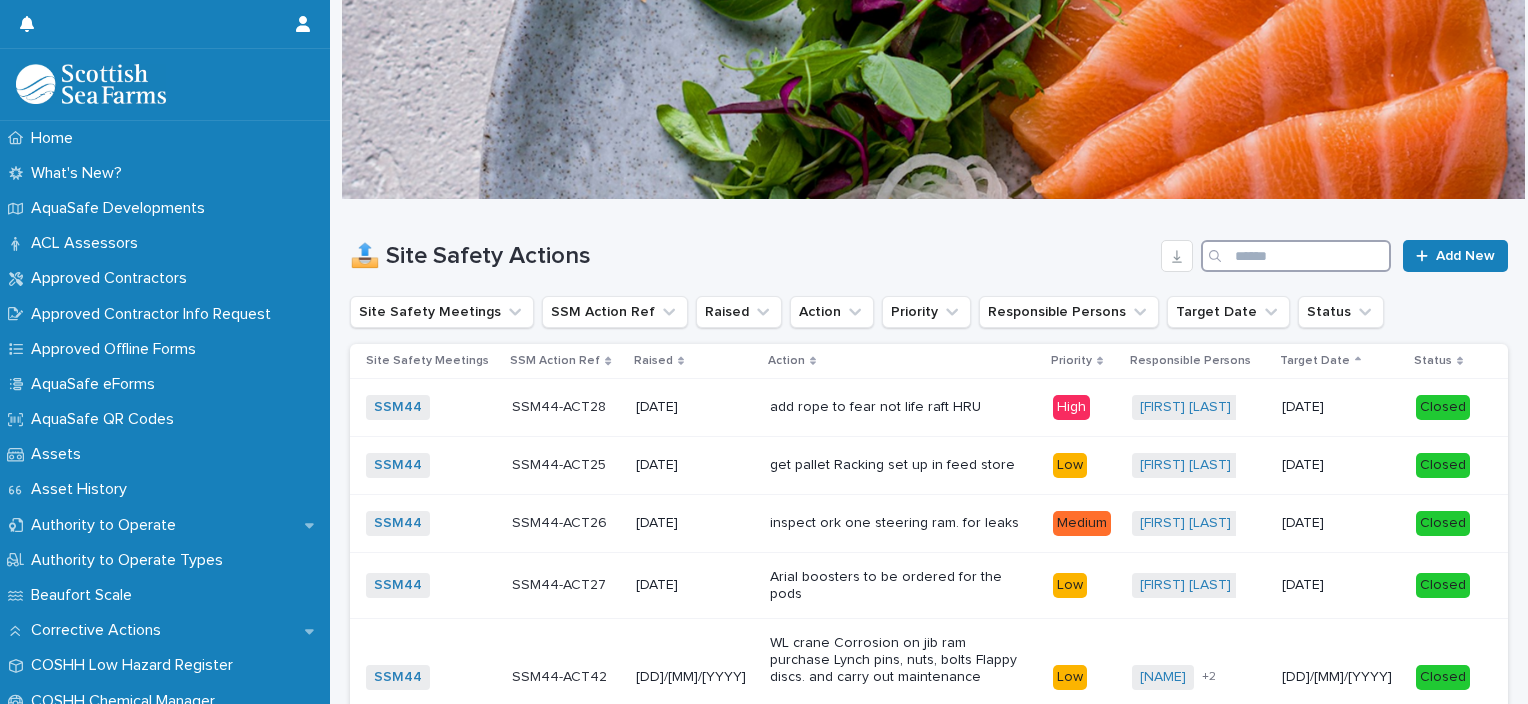 click at bounding box center (1296, 256) 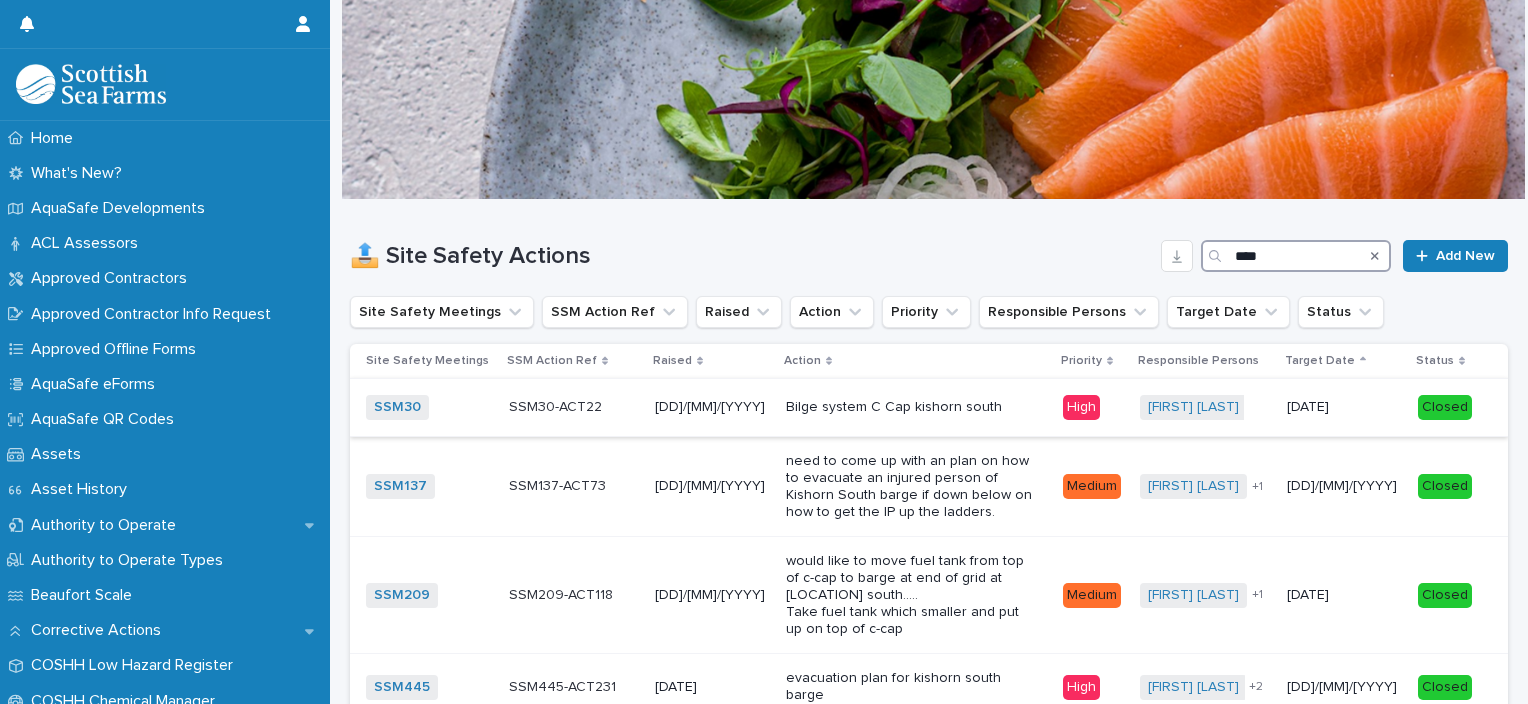 scroll, scrollTop: 0, scrollLeft: 12, axis: horizontal 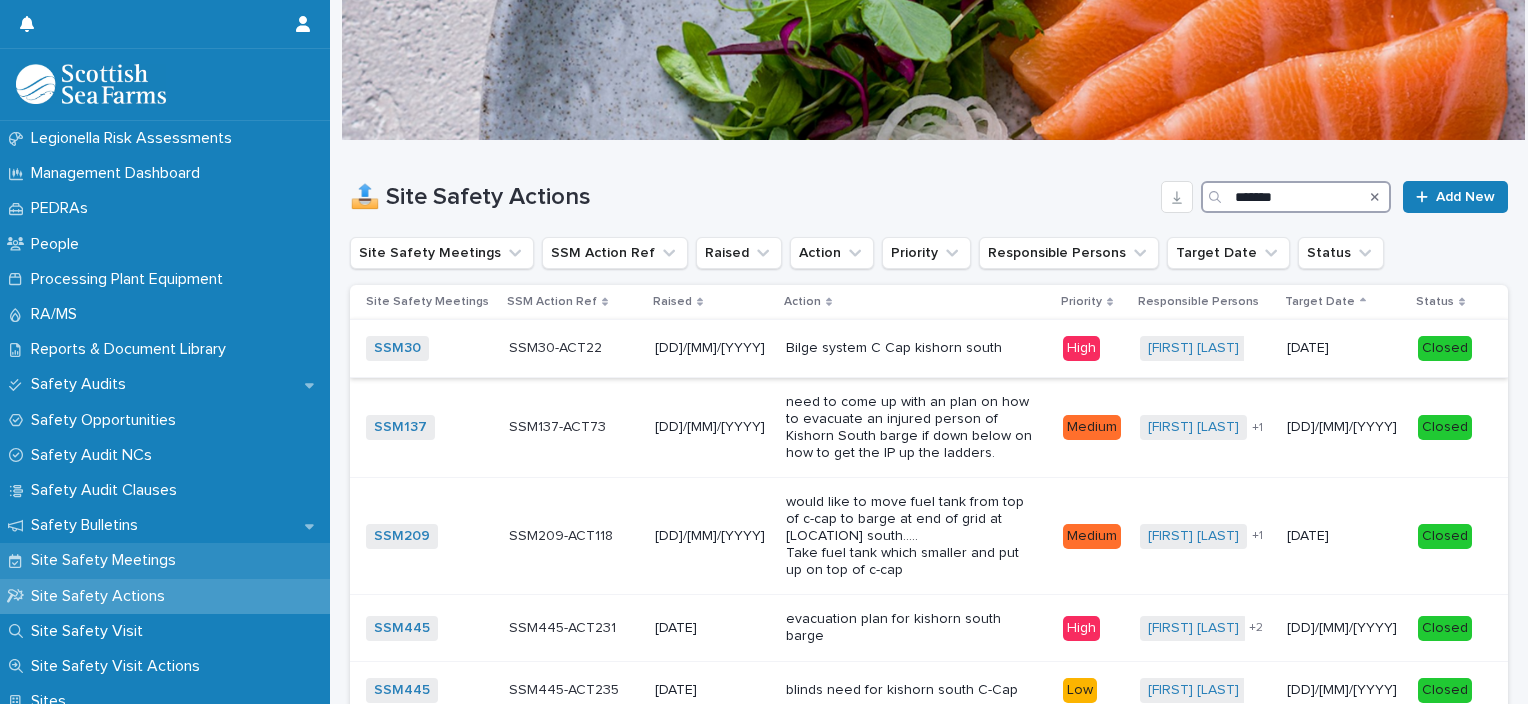 type on "*******" 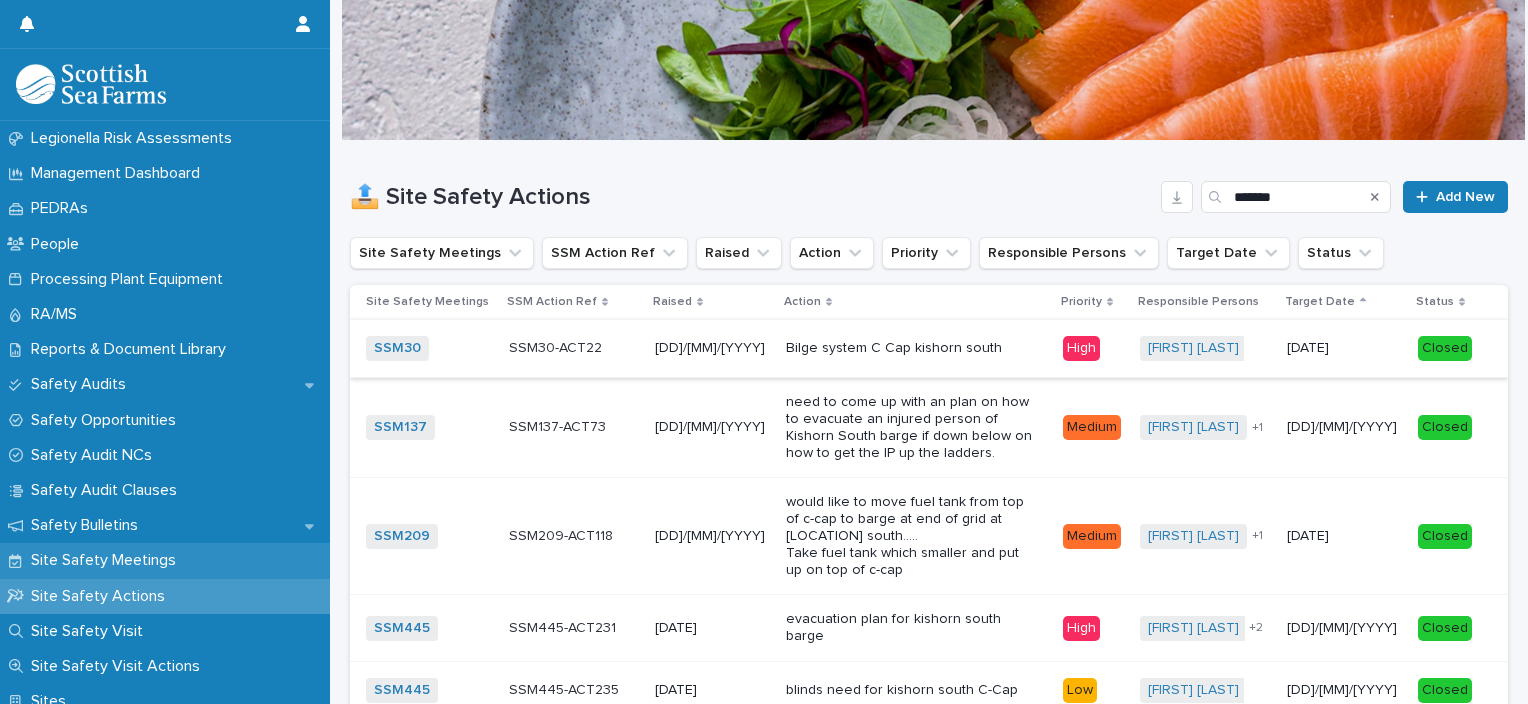 click on "Site Safety Meetings" at bounding box center [107, 560] 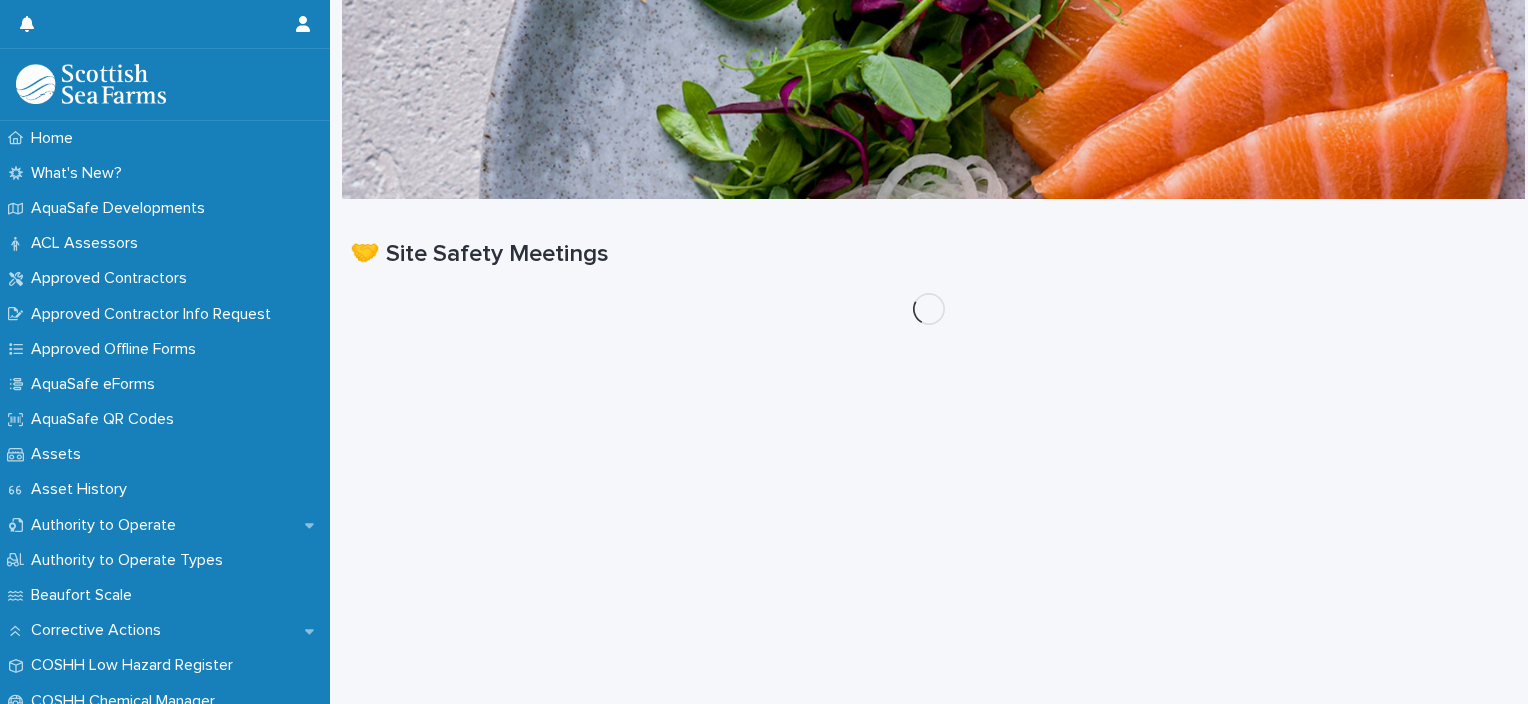 scroll, scrollTop: 0, scrollLeft: 0, axis: both 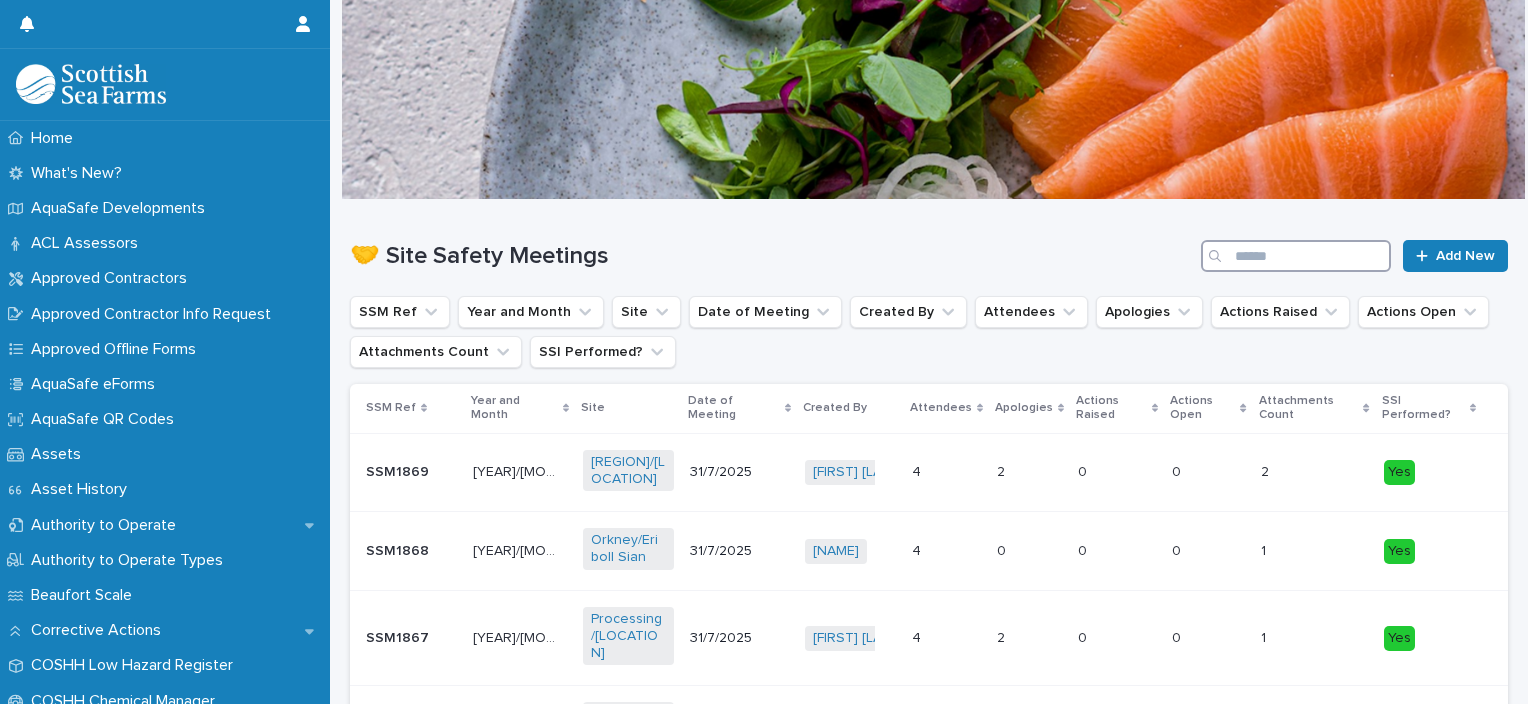 click at bounding box center [1296, 256] 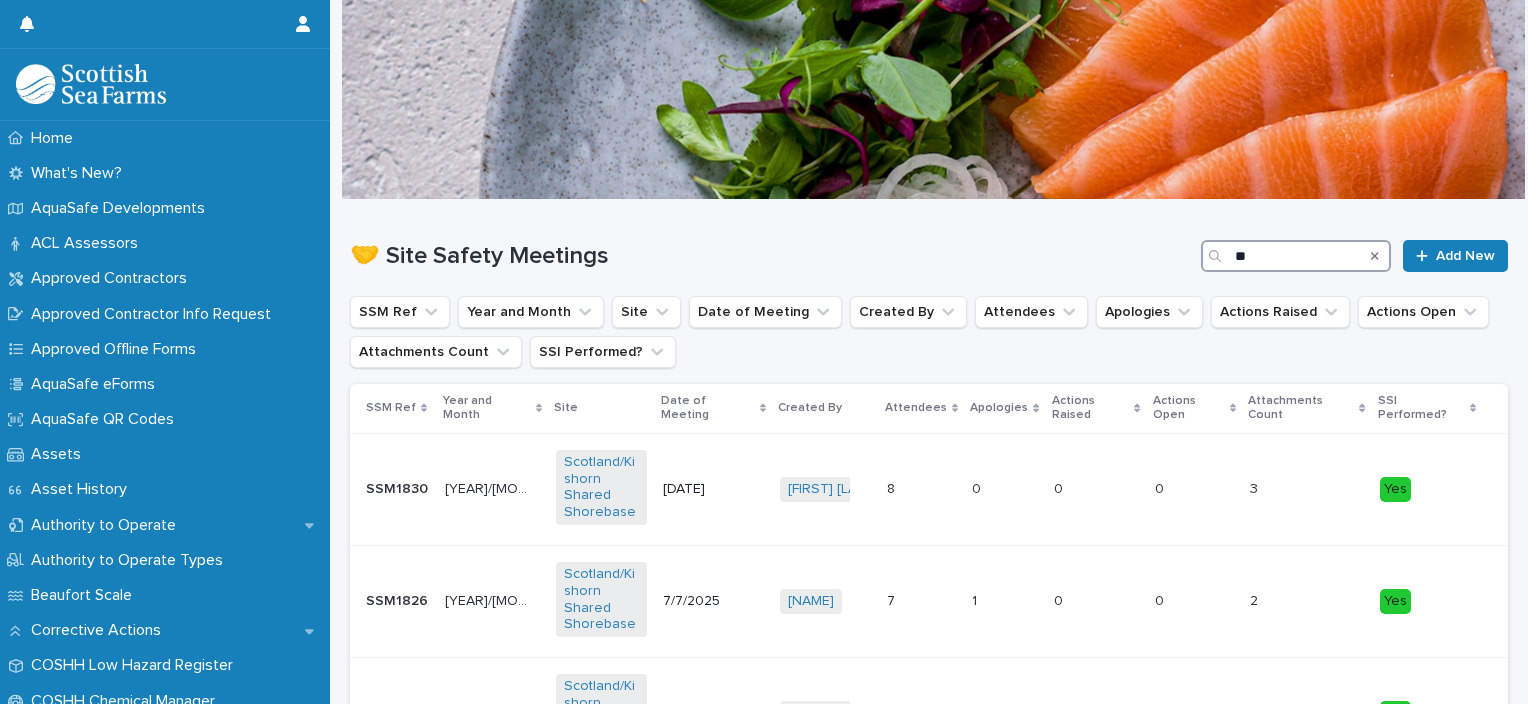 type on "*" 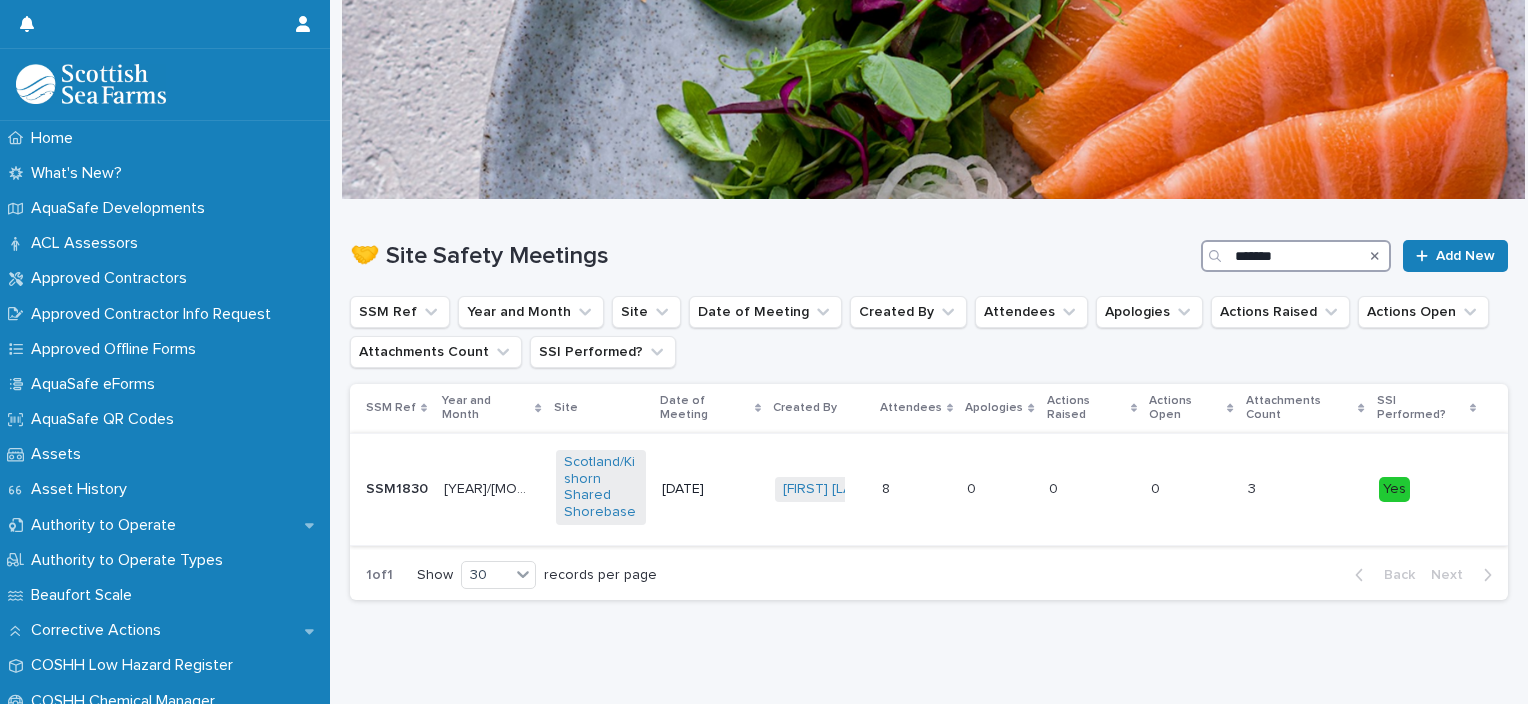 type on "*******" 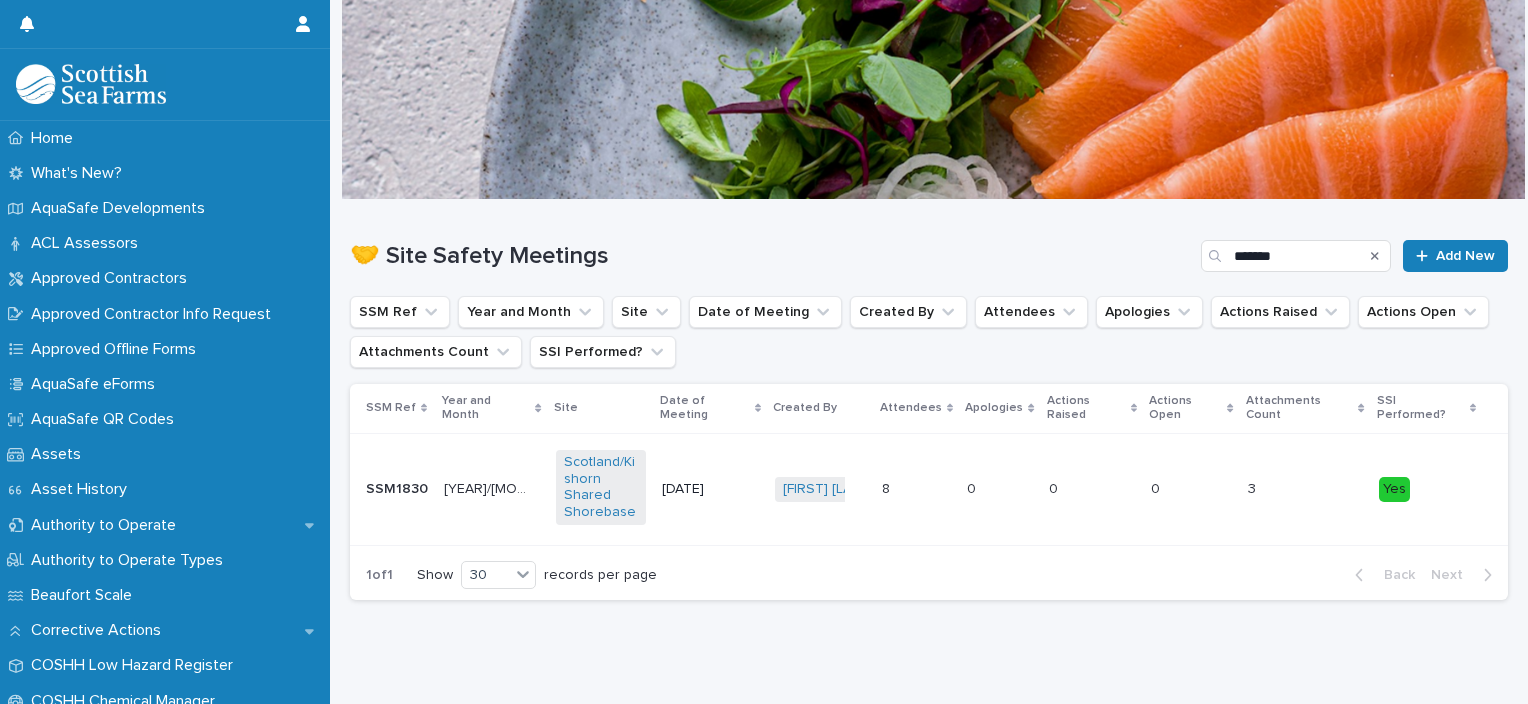 click on "SSM1830" at bounding box center [399, 487] 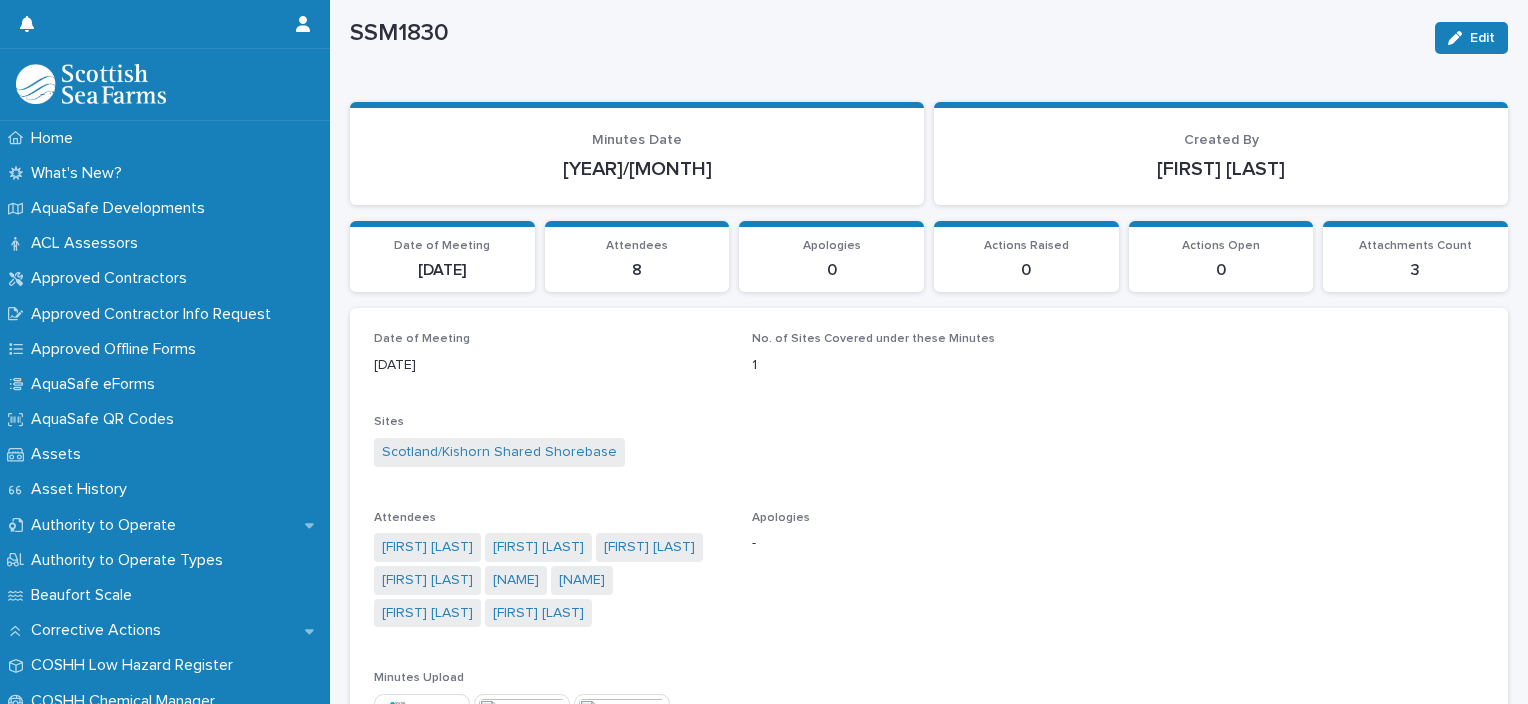 scroll, scrollTop: 64, scrollLeft: 0, axis: vertical 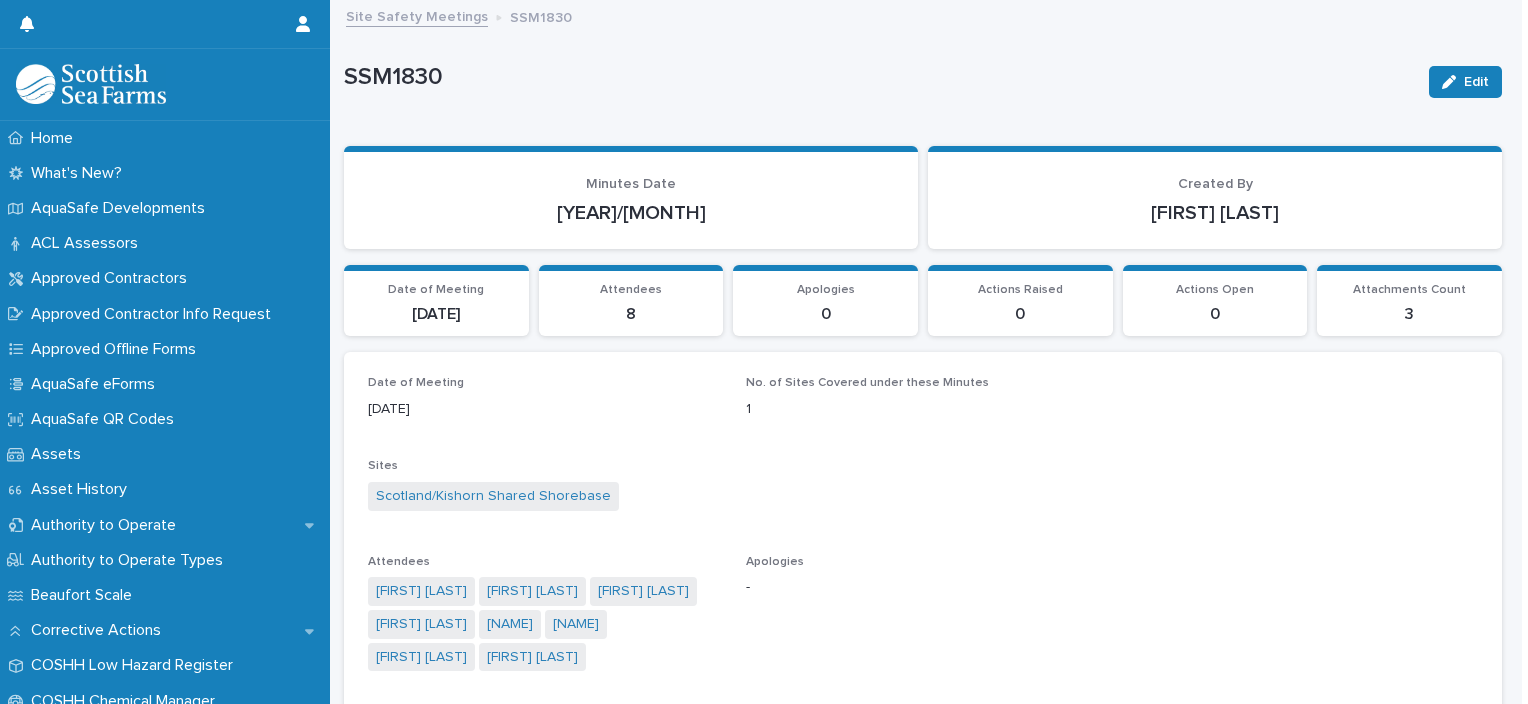 click on "Site Safety Meetings" at bounding box center (417, 15) 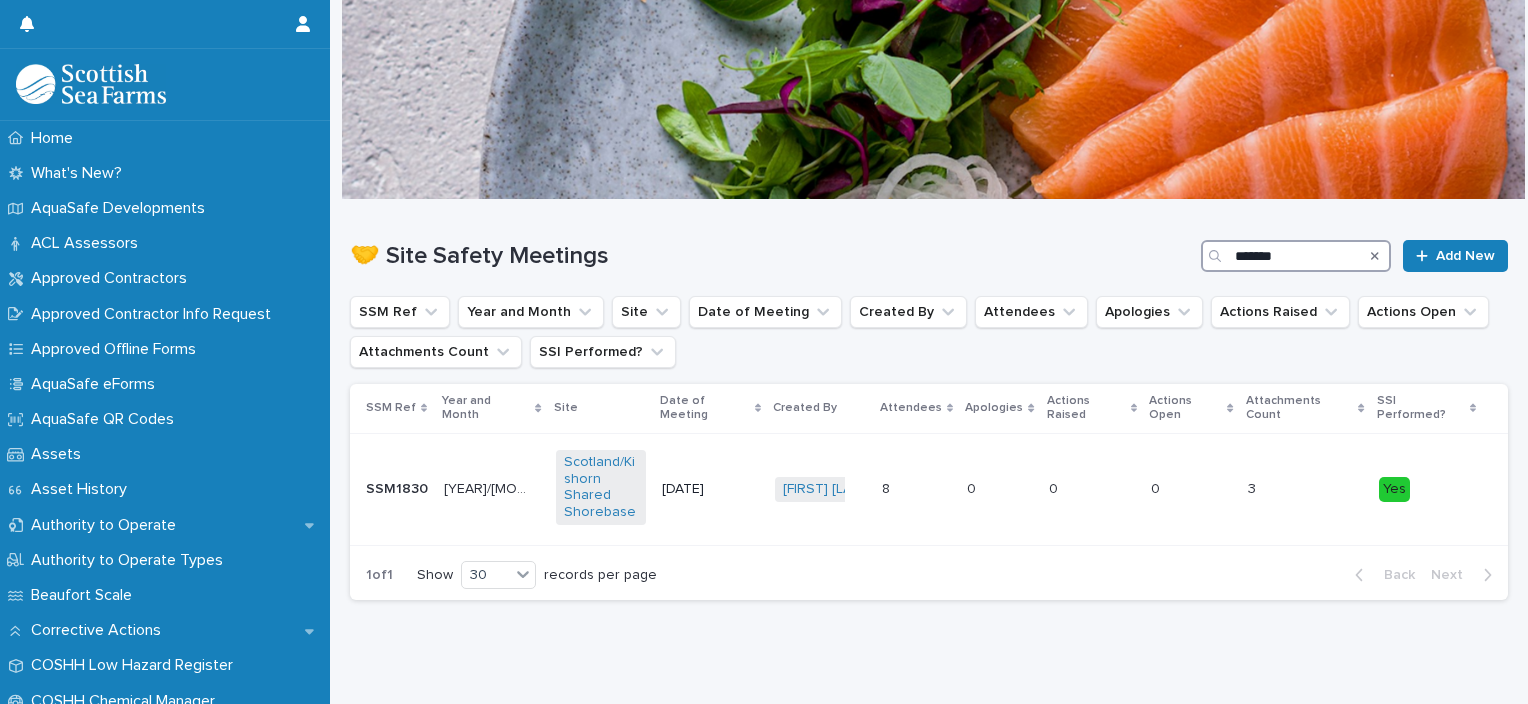 click on "*******" at bounding box center (1296, 256) 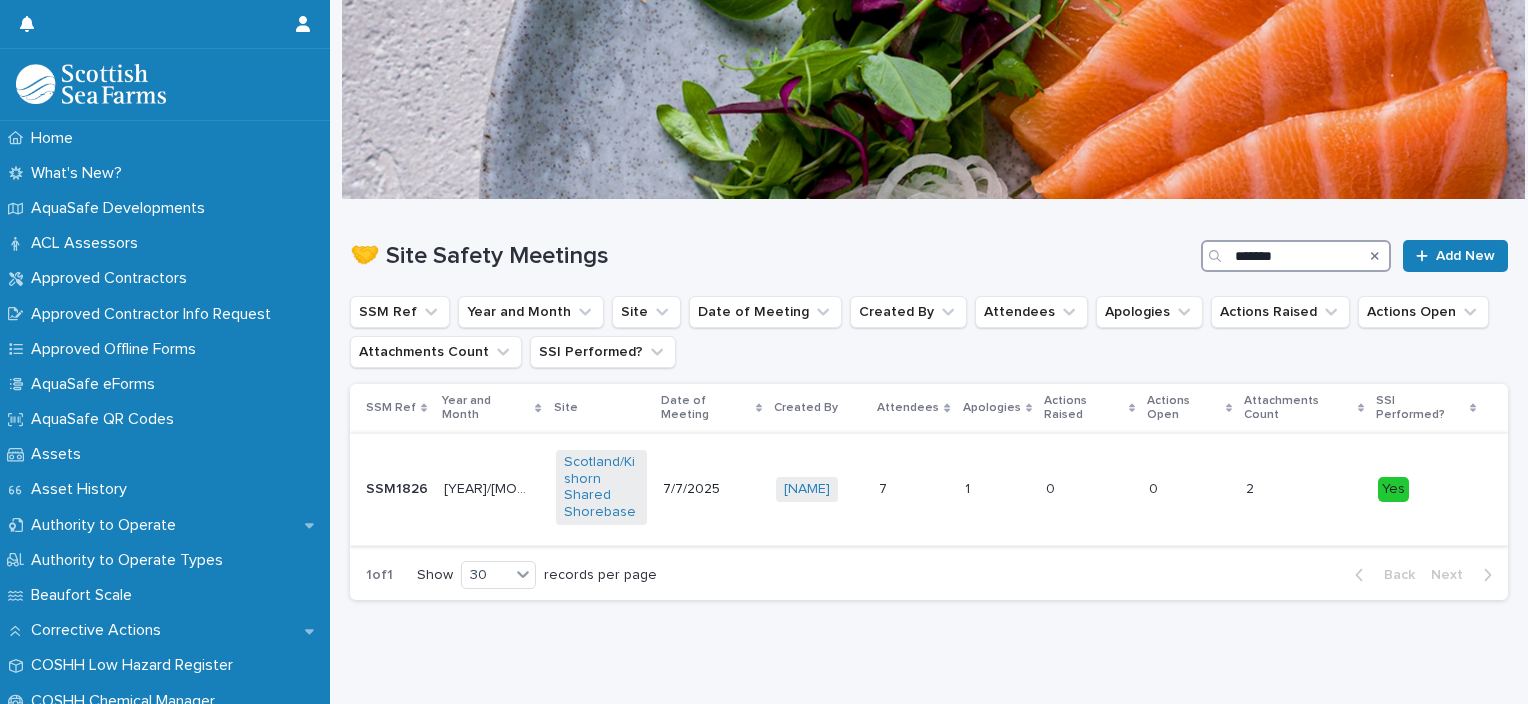 type on "*******" 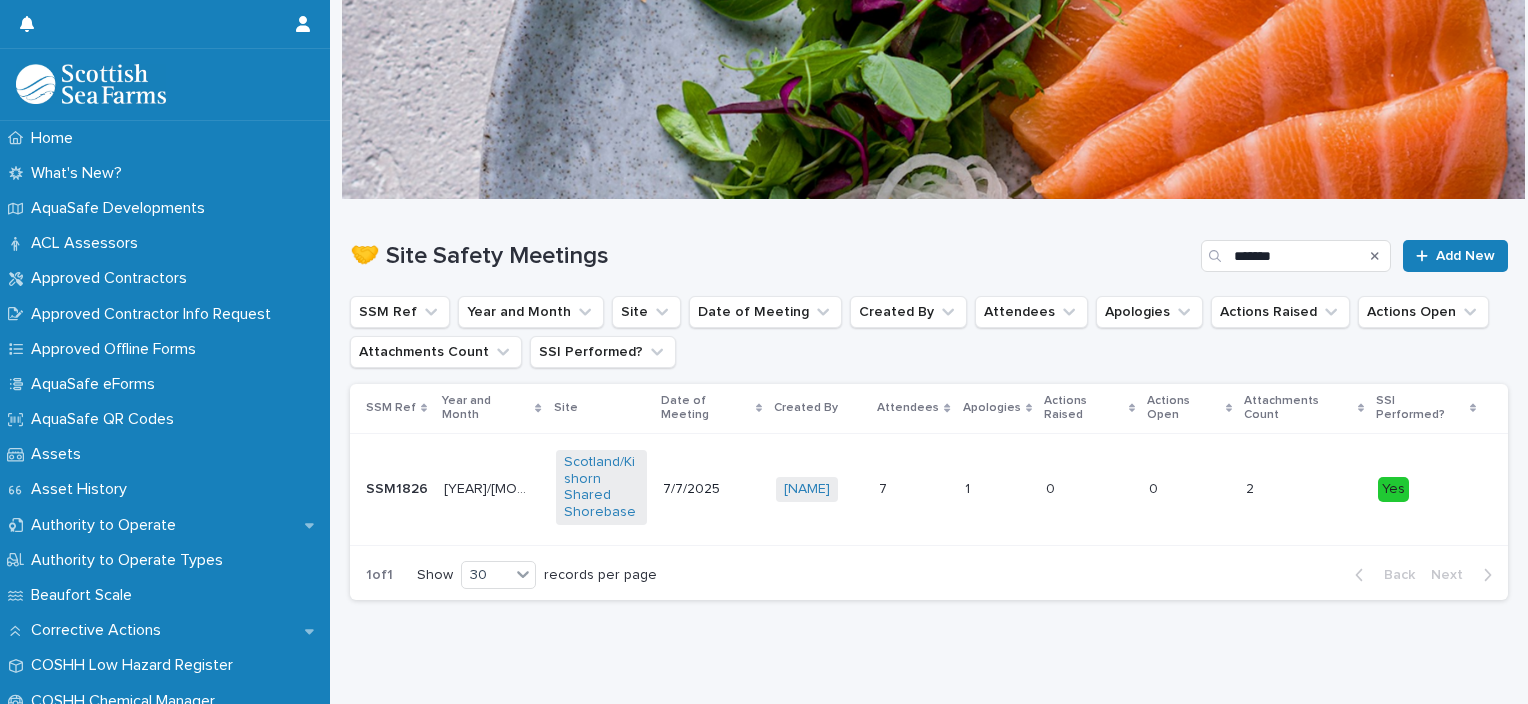 click on "SSM1826" at bounding box center [399, 487] 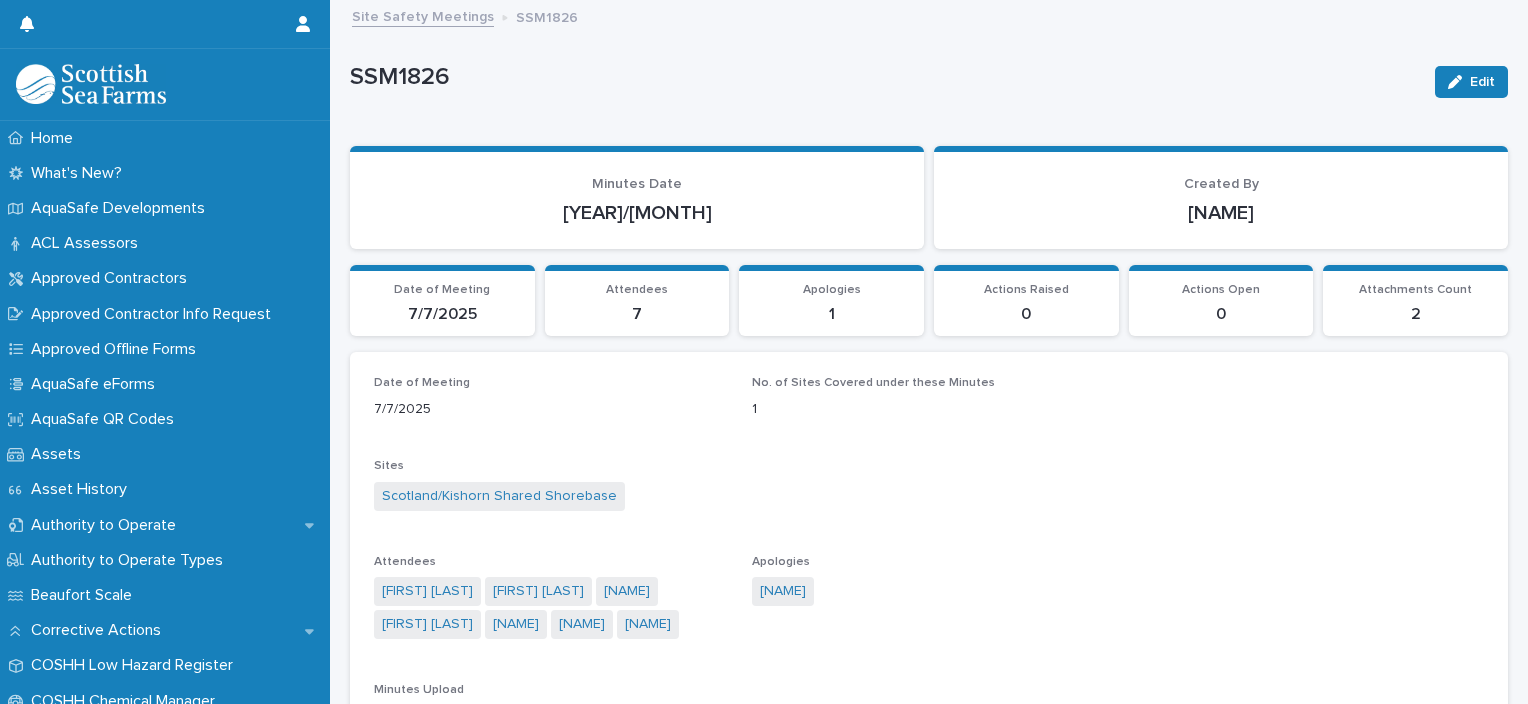 click on "Date of Meeting 7/7/2025 No. of Sites Covered under these Minutes 1 Sites [COUNTRY]/[LOCATION]   Attendees [NAME]   [NAME]   [NAME]   [NAME]   [NAME]   [NAME]   [NAME]    Apologies [NAME]   Minutes Upload This file cannot be opened Download File Document Summary (Generated by AI) The uploaded document is the Scottish Sea Farms Safety Meeting minutes for Kishorn Team B, dated 04/07/25. It contains repeated copies of the same meeting minutes, covering standard safety meeting topics such as previous actions, boat checks, accident/incident reports, site safety inspections, risk assessments, occupational health, equipment updates, lifejacket checks, training, and other business. It also includes lists of attendees, apologies, and site managers/safety reps. All content relates to this single safety meeting. Related Month End Safety Vessel Check - Was a Site Safety Inspection Performed? Yes" at bounding box center [929, 758] 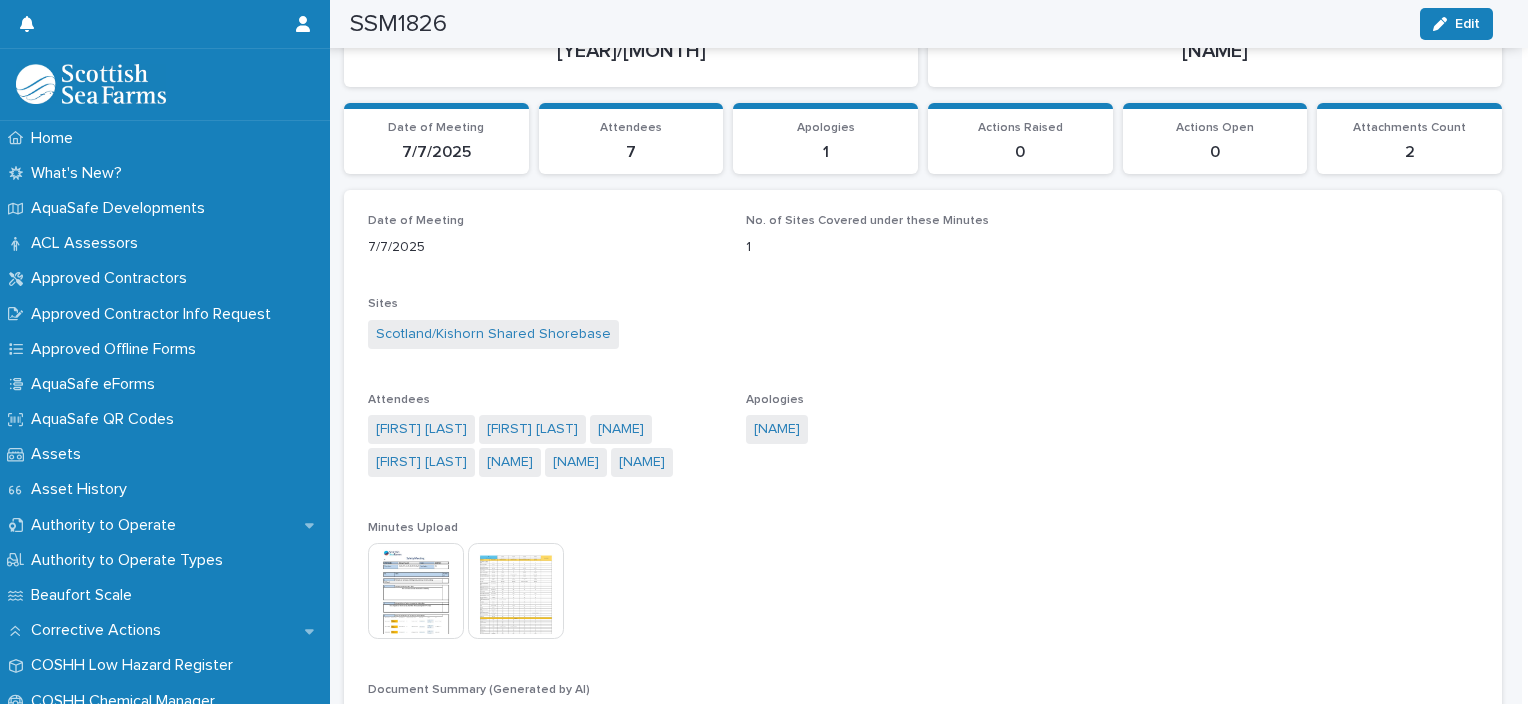scroll, scrollTop: 154, scrollLeft: 0, axis: vertical 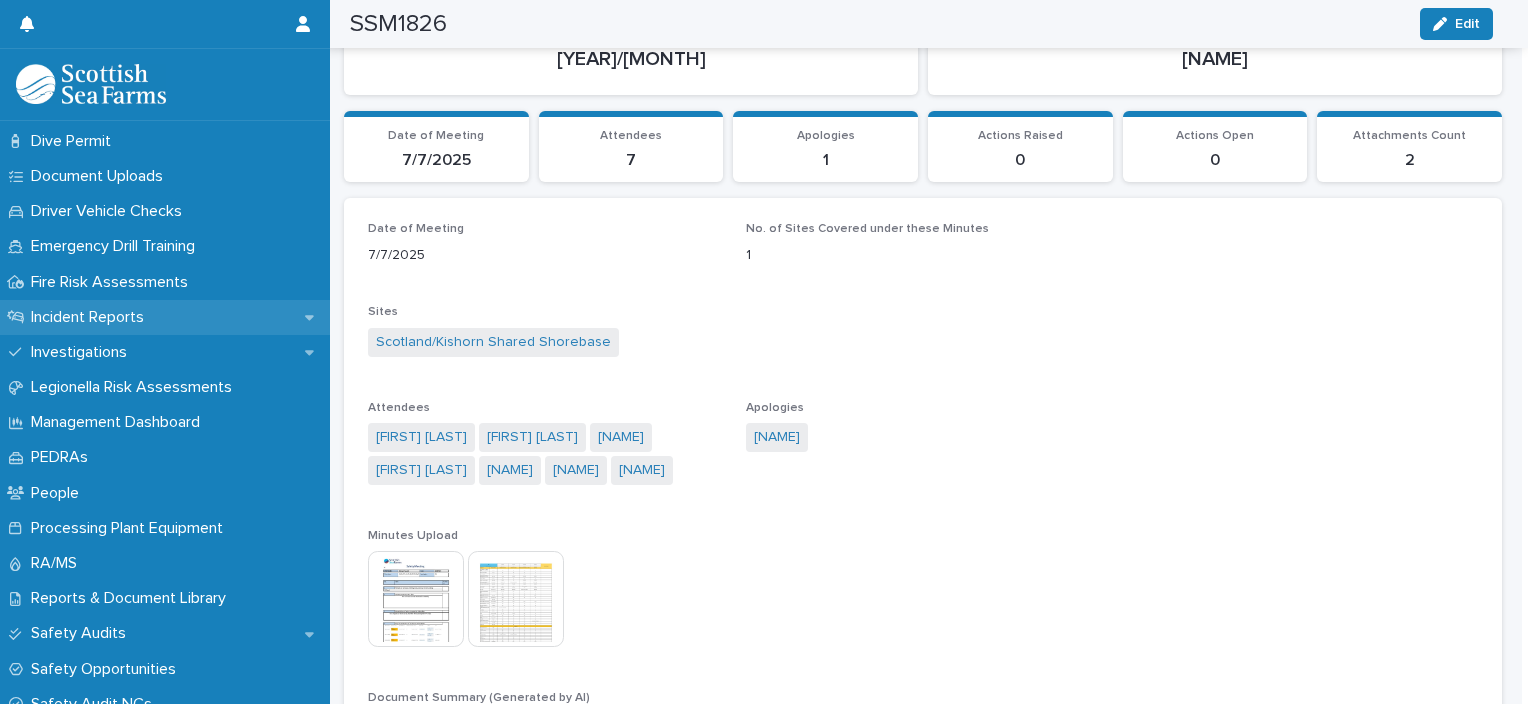 click on "Incident Reports" at bounding box center [91, 317] 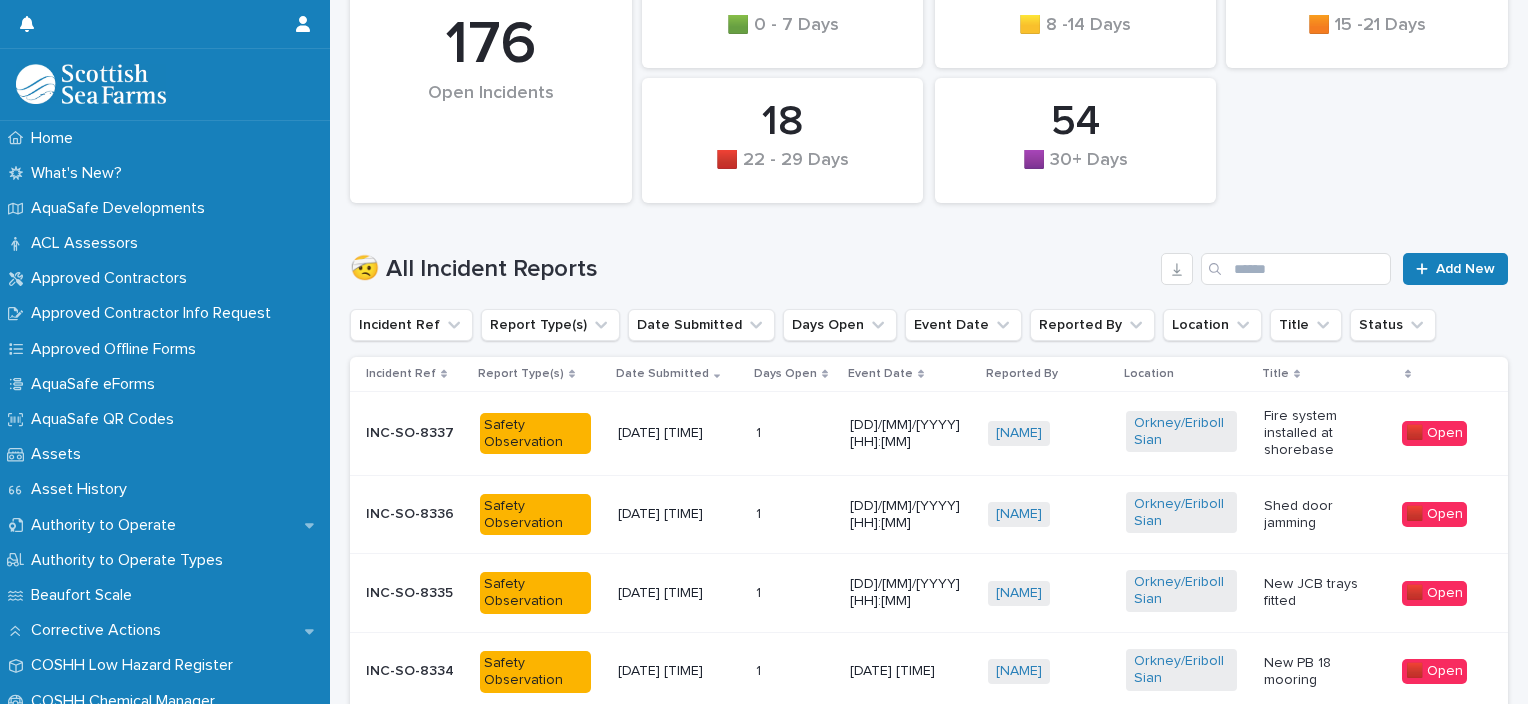 scroll, scrollTop: 428, scrollLeft: 0, axis: vertical 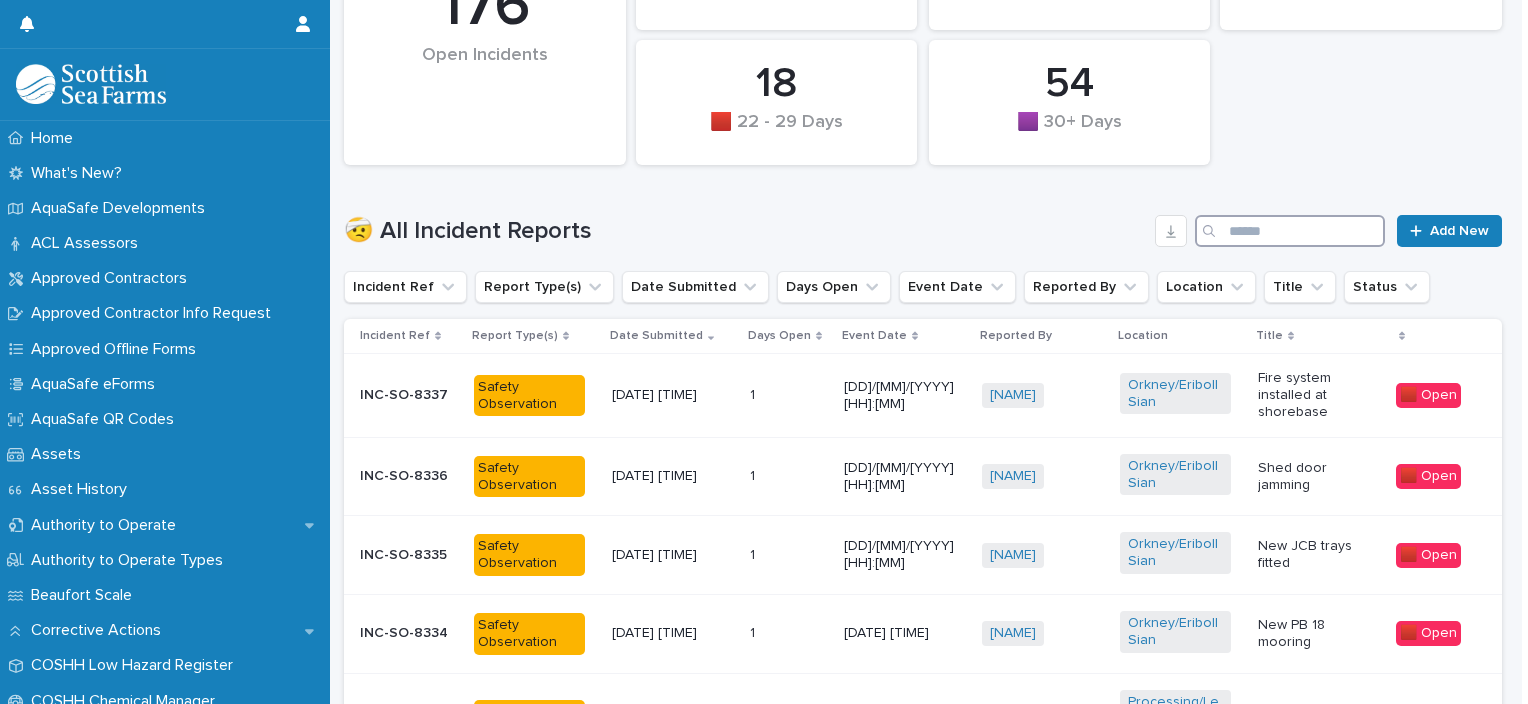 click at bounding box center [1290, 231] 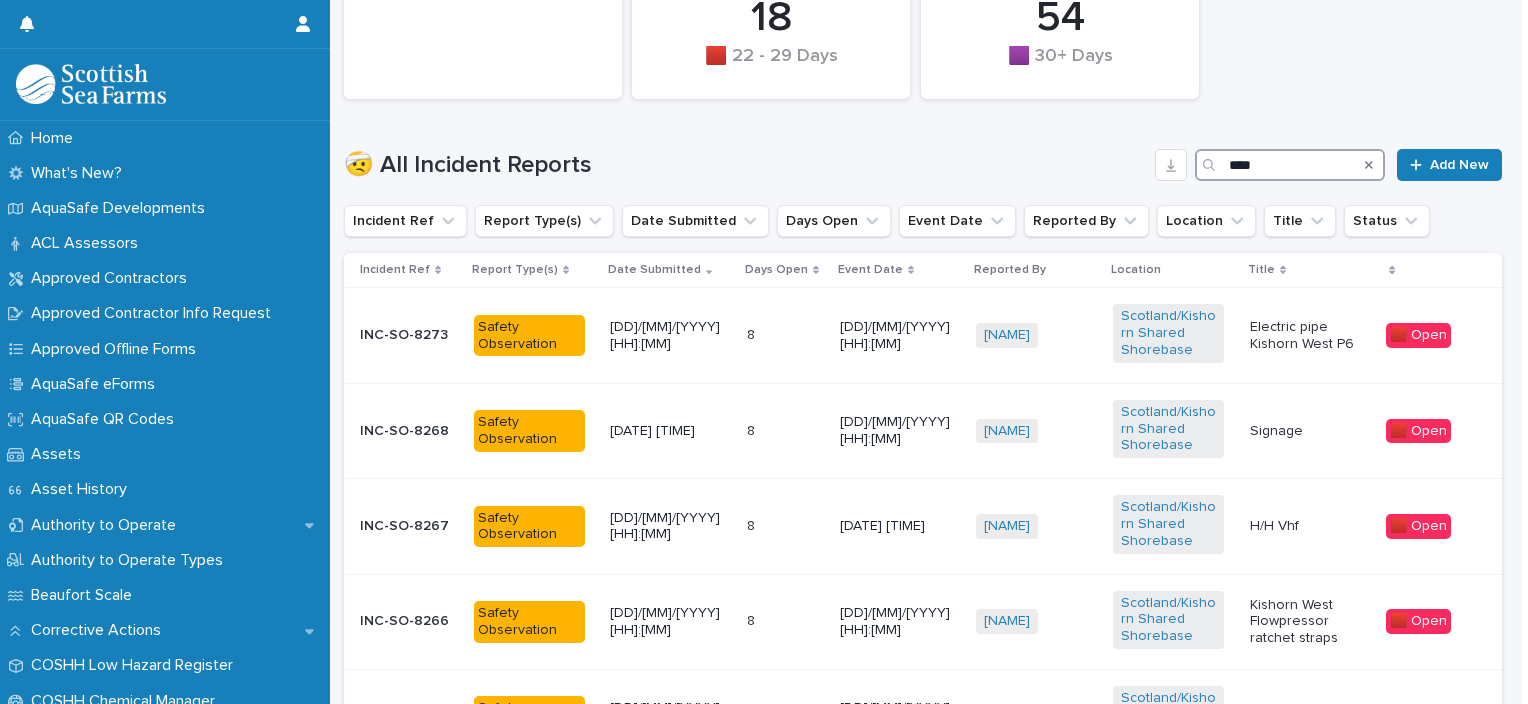 scroll, scrollTop: 535, scrollLeft: 0, axis: vertical 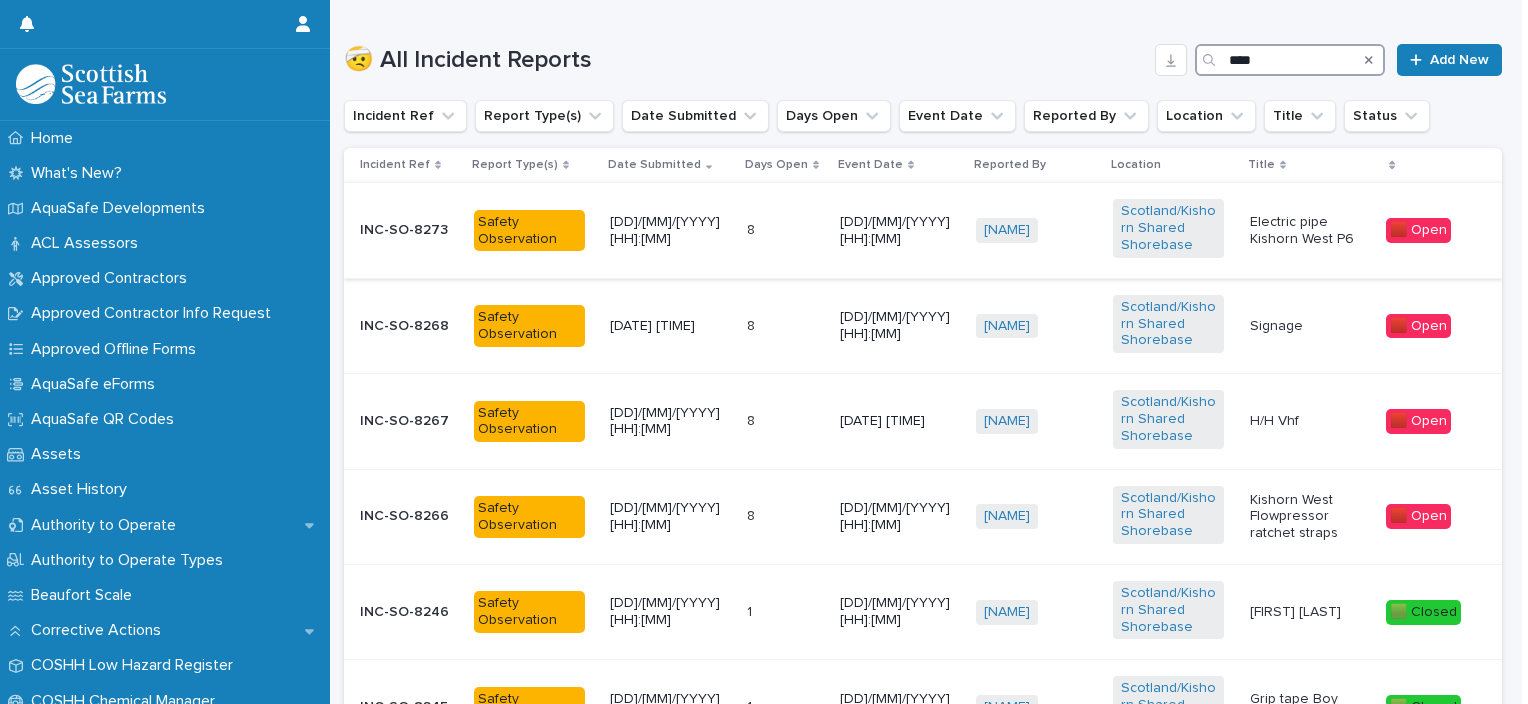type on "****" 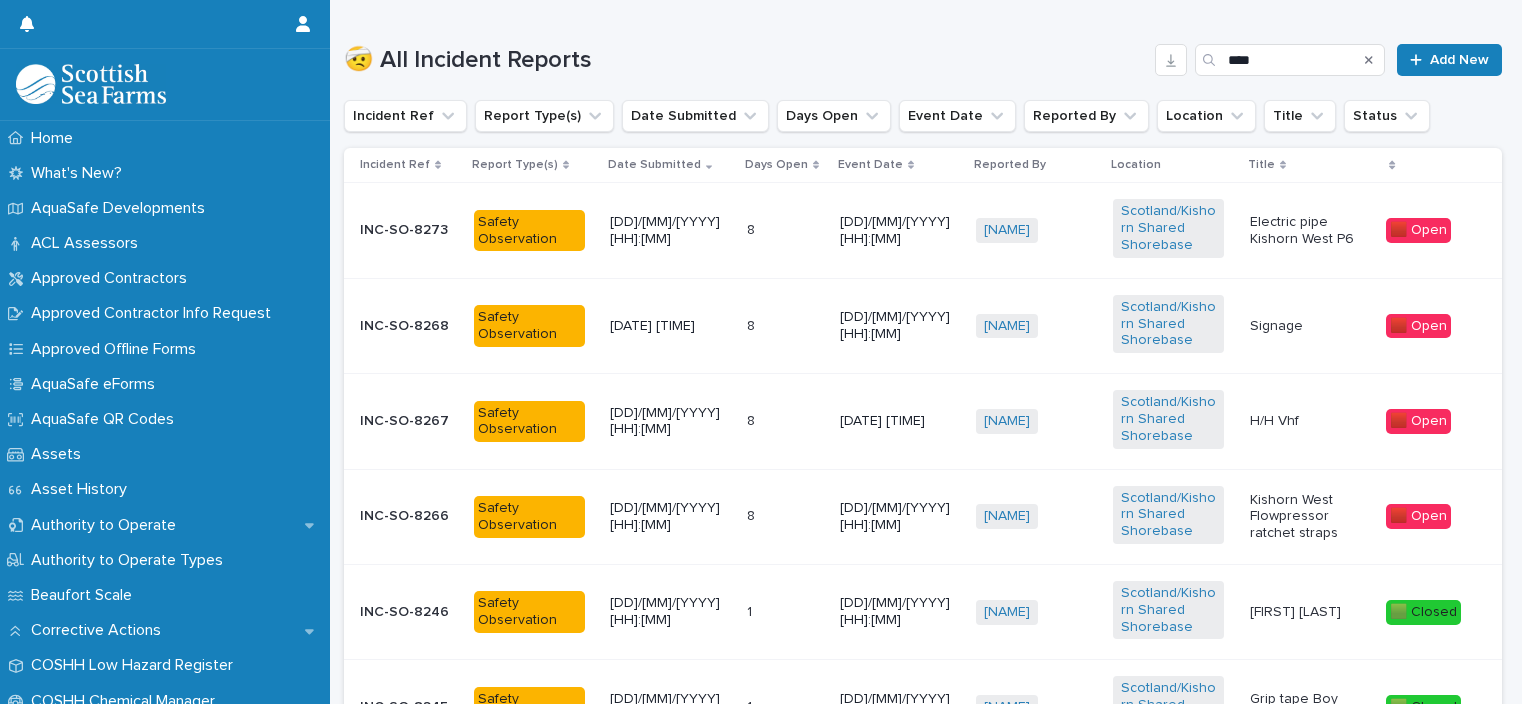 click on "INC-SO-8273" at bounding box center [409, 230] 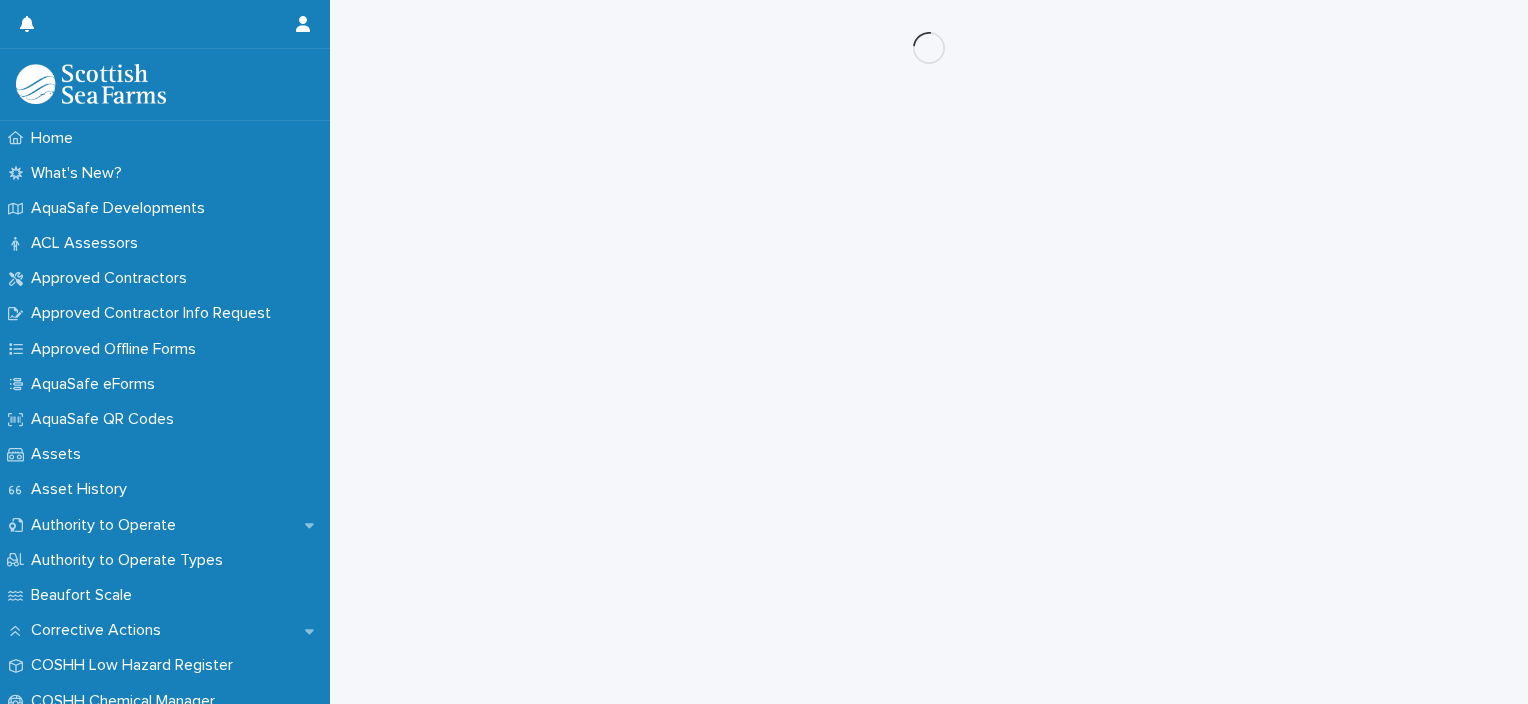 scroll, scrollTop: 0, scrollLeft: 0, axis: both 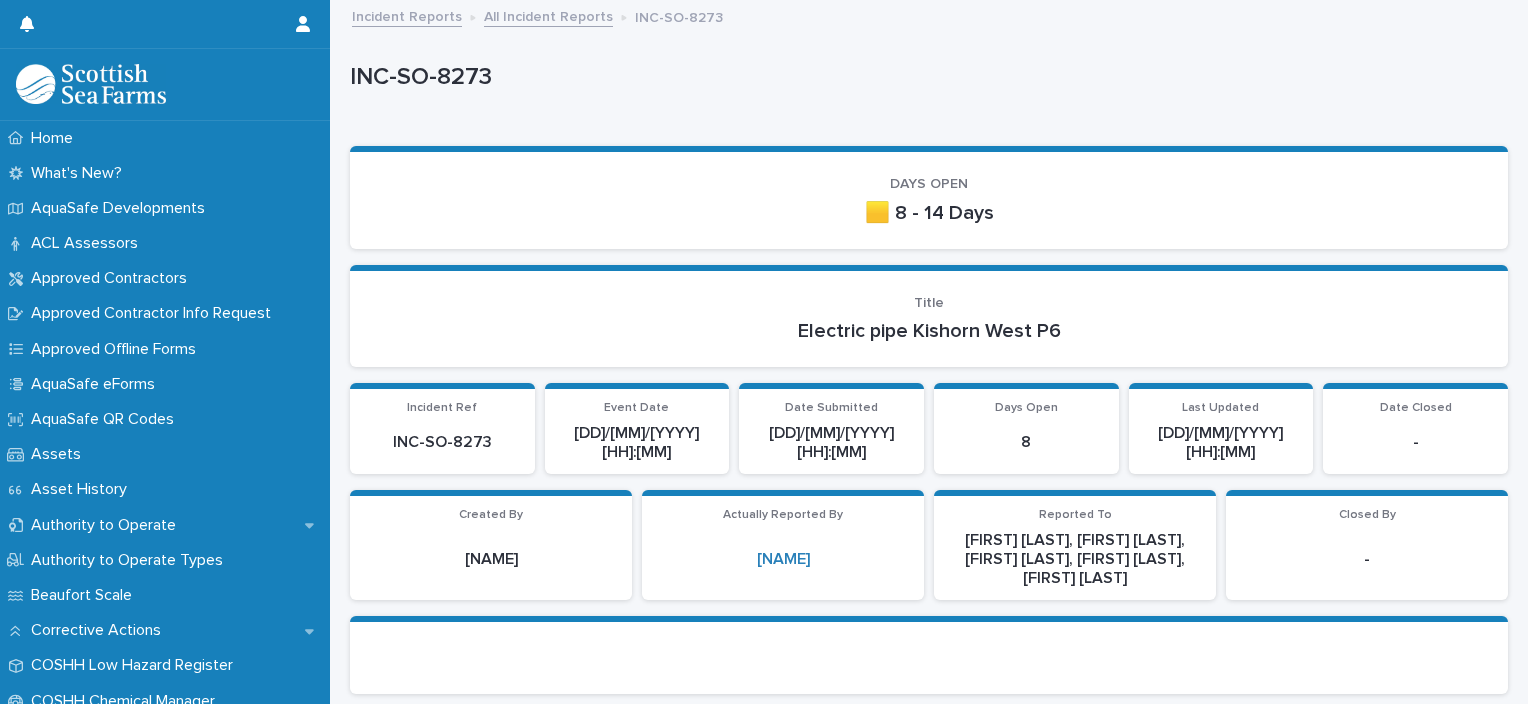 drag, startPoint x: 390, startPoint y: 226, endPoint x: 510, endPoint y: 220, distance: 120.14991 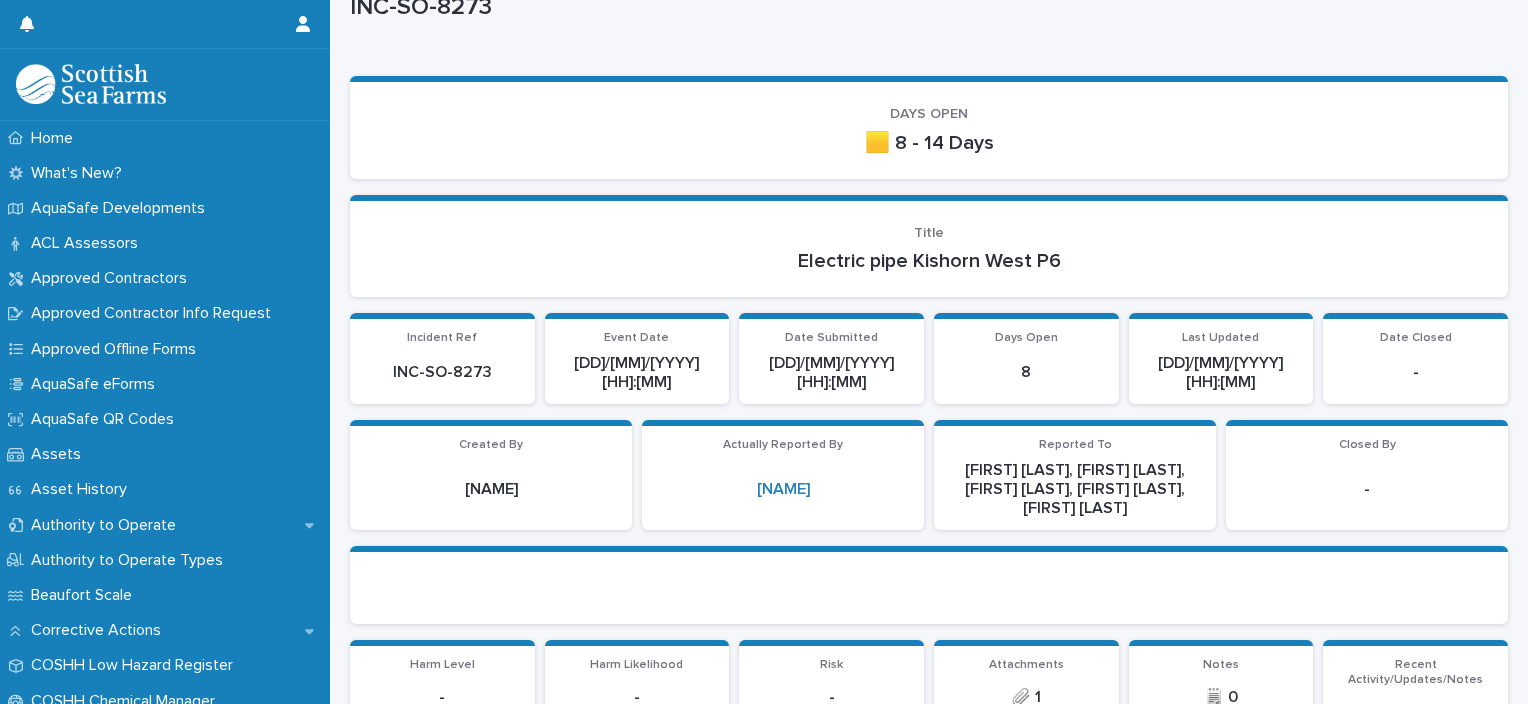 scroll, scrollTop: 72, scrollLeft: 0, axis: vertical 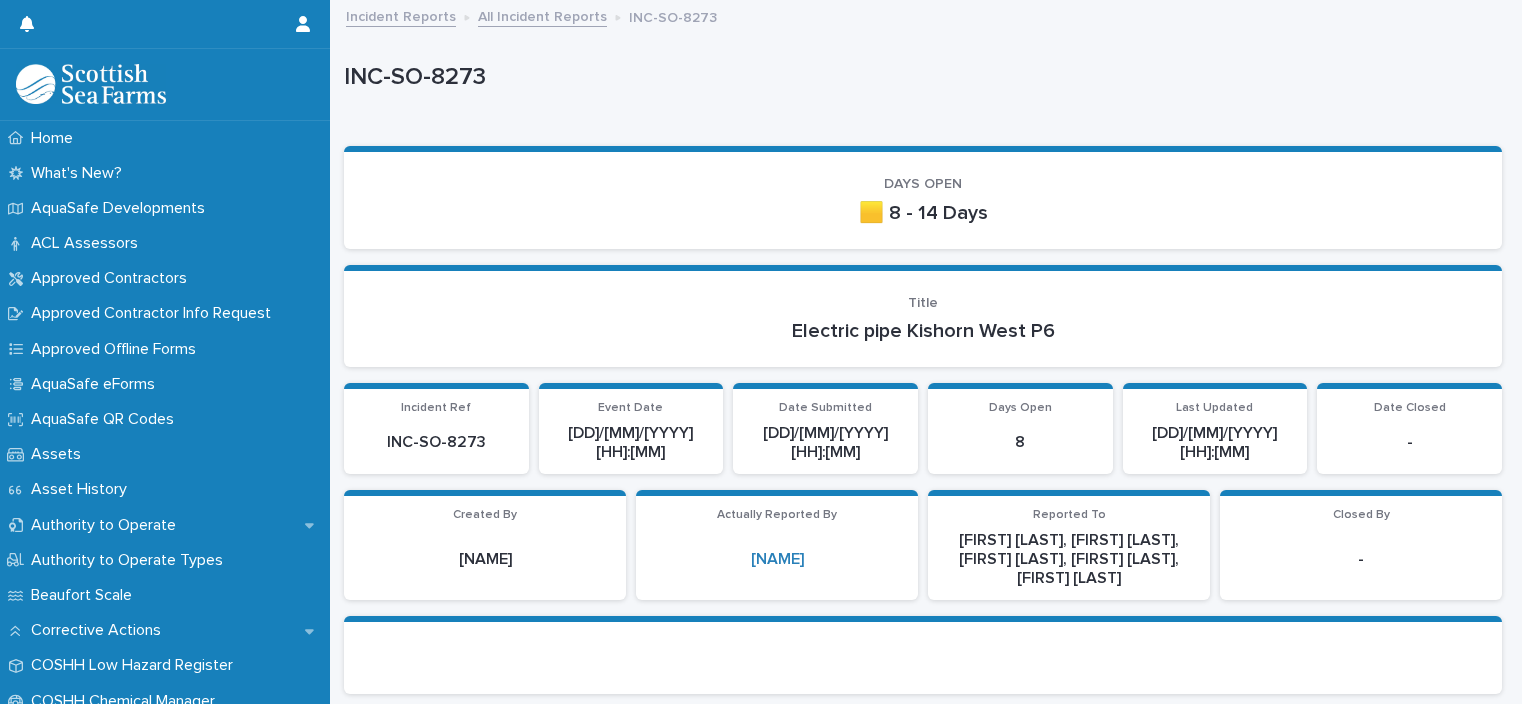click on "INC-SO-8273" at bounding box center (436, 442) 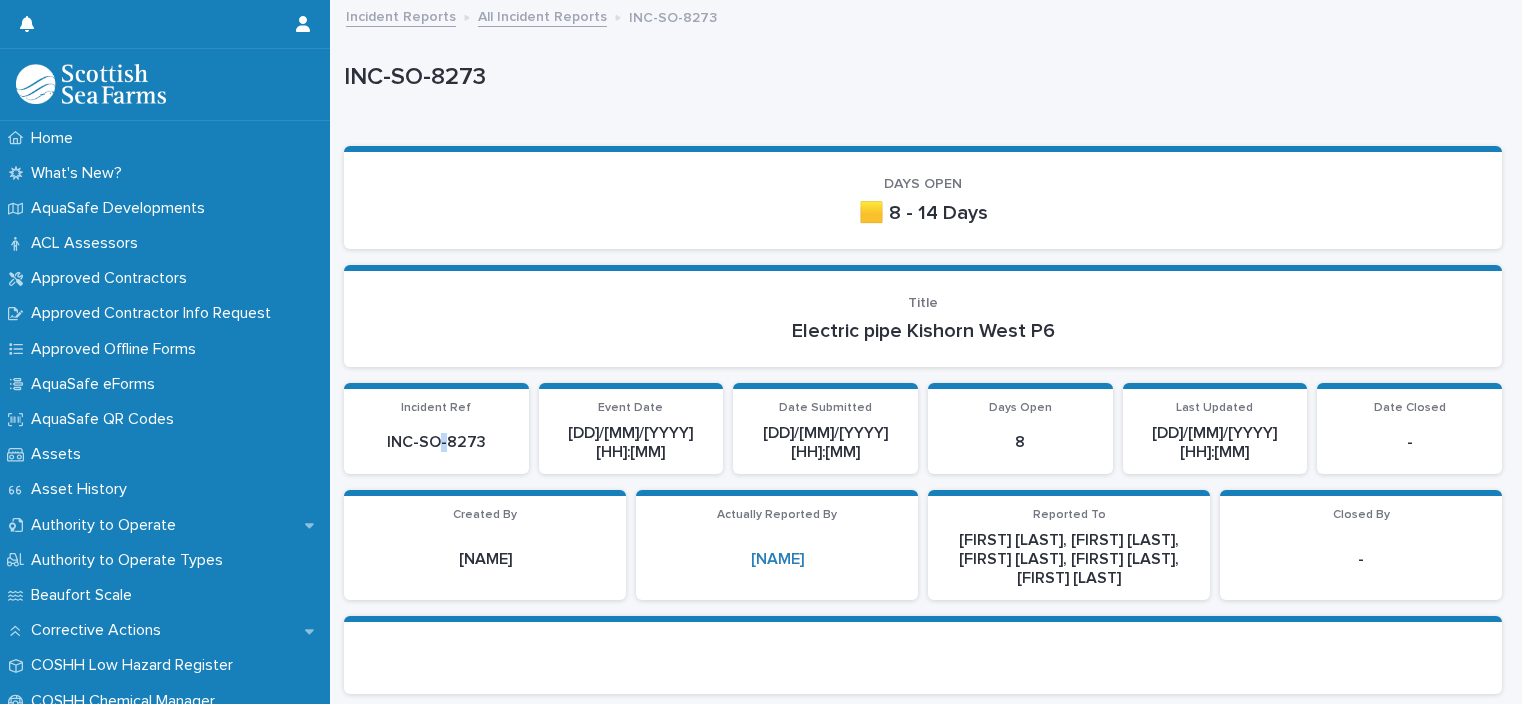 click on "INC-SO-8273" at bounding box center (436, 442) 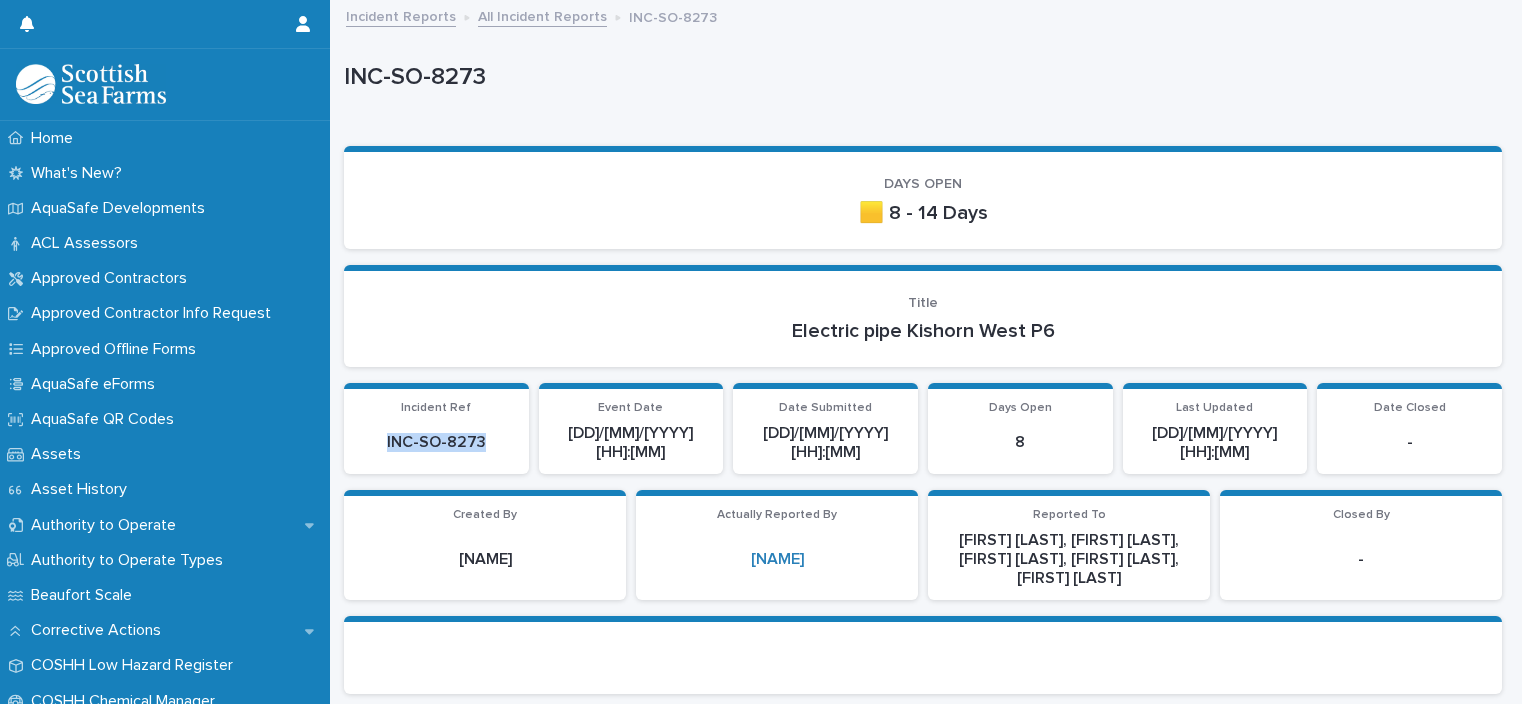 copy on "INC-SO-8273" 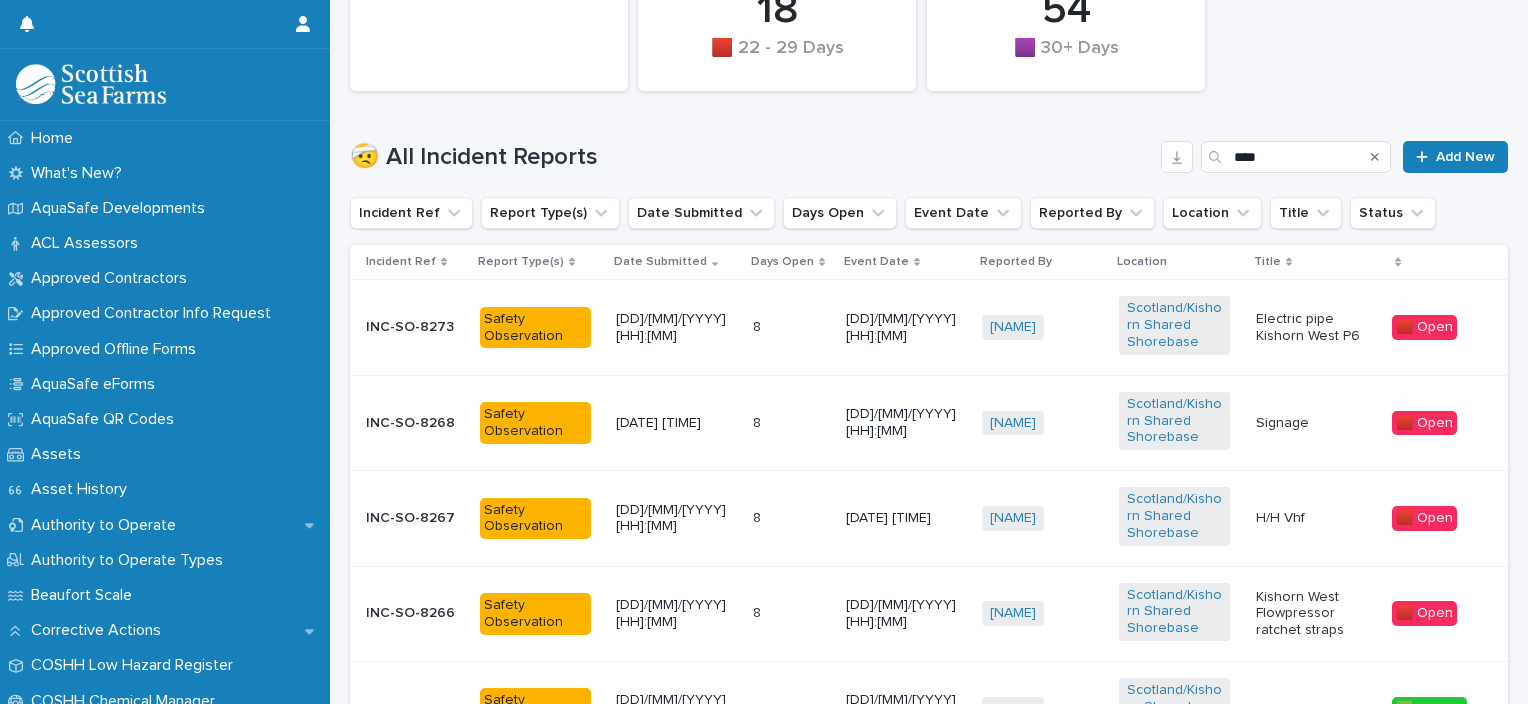 scroll, scrollTop: 540, scrollLeft: 0, axis: vertical 